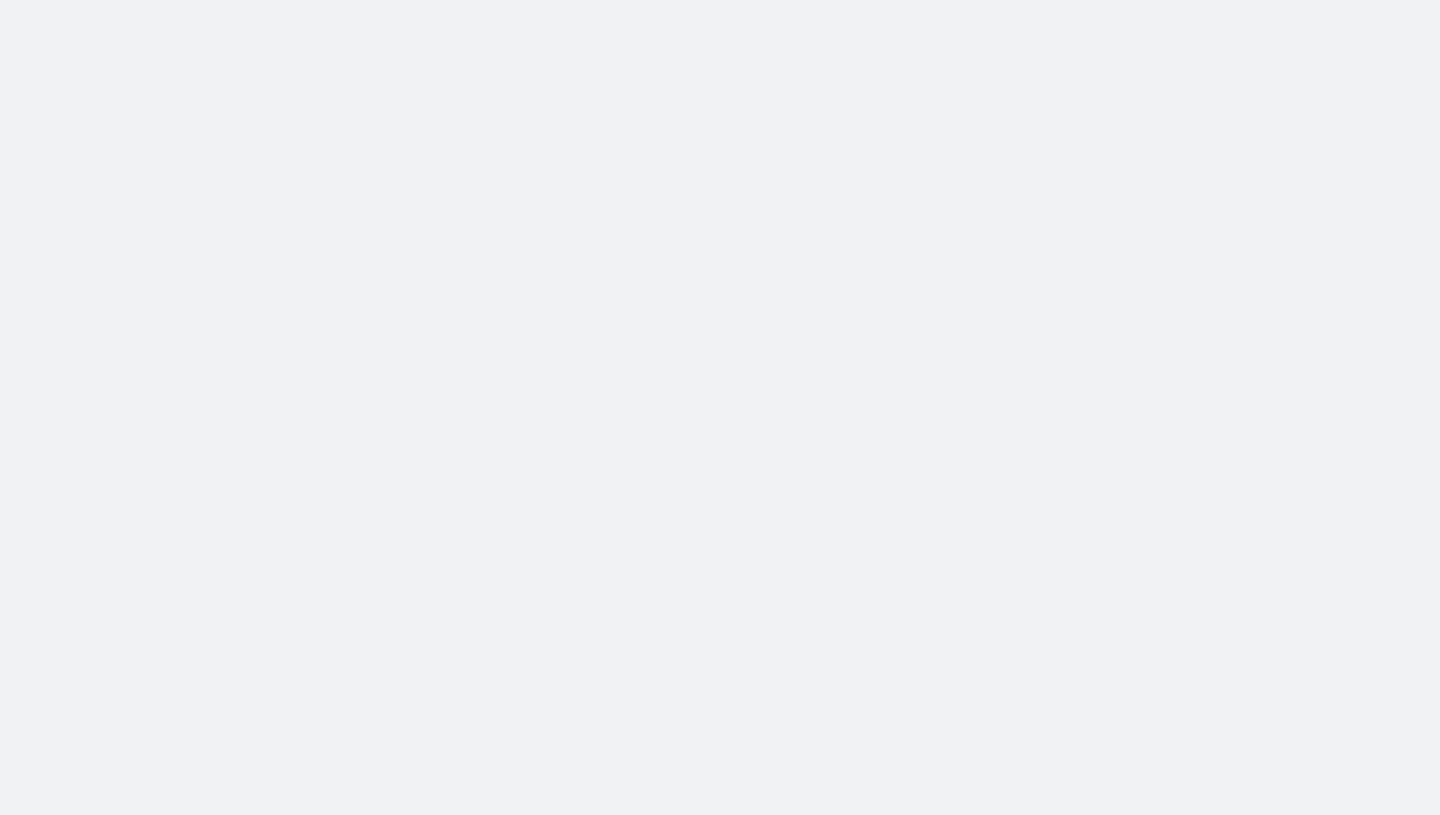 scroll, scrollTop: 0, scrollLeft: 0, axis: both 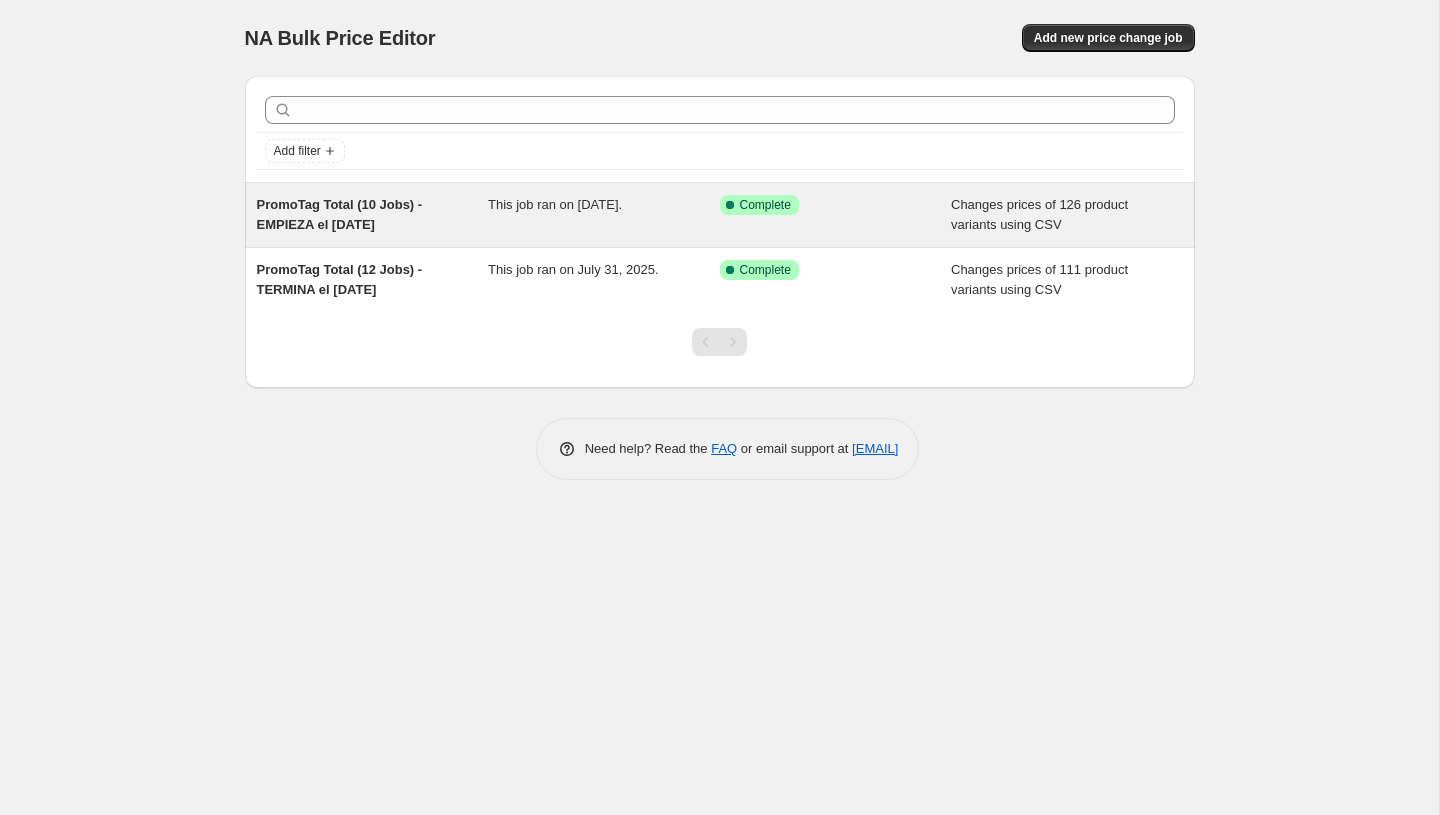 click on "This job ran on [DATE]." at bounding box center (604, 215) 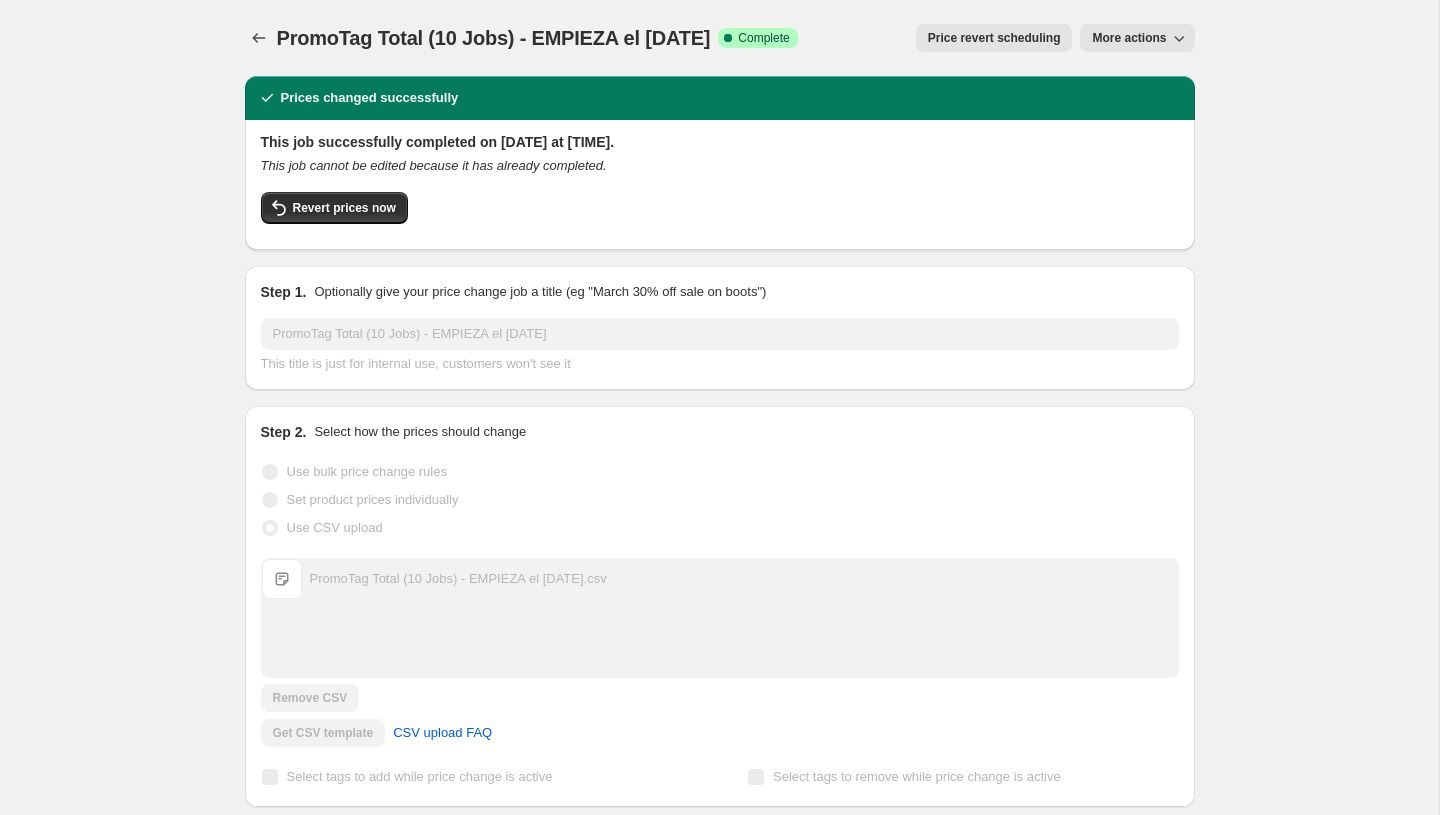 click on "More actions" at bounding box center [1129, 38] 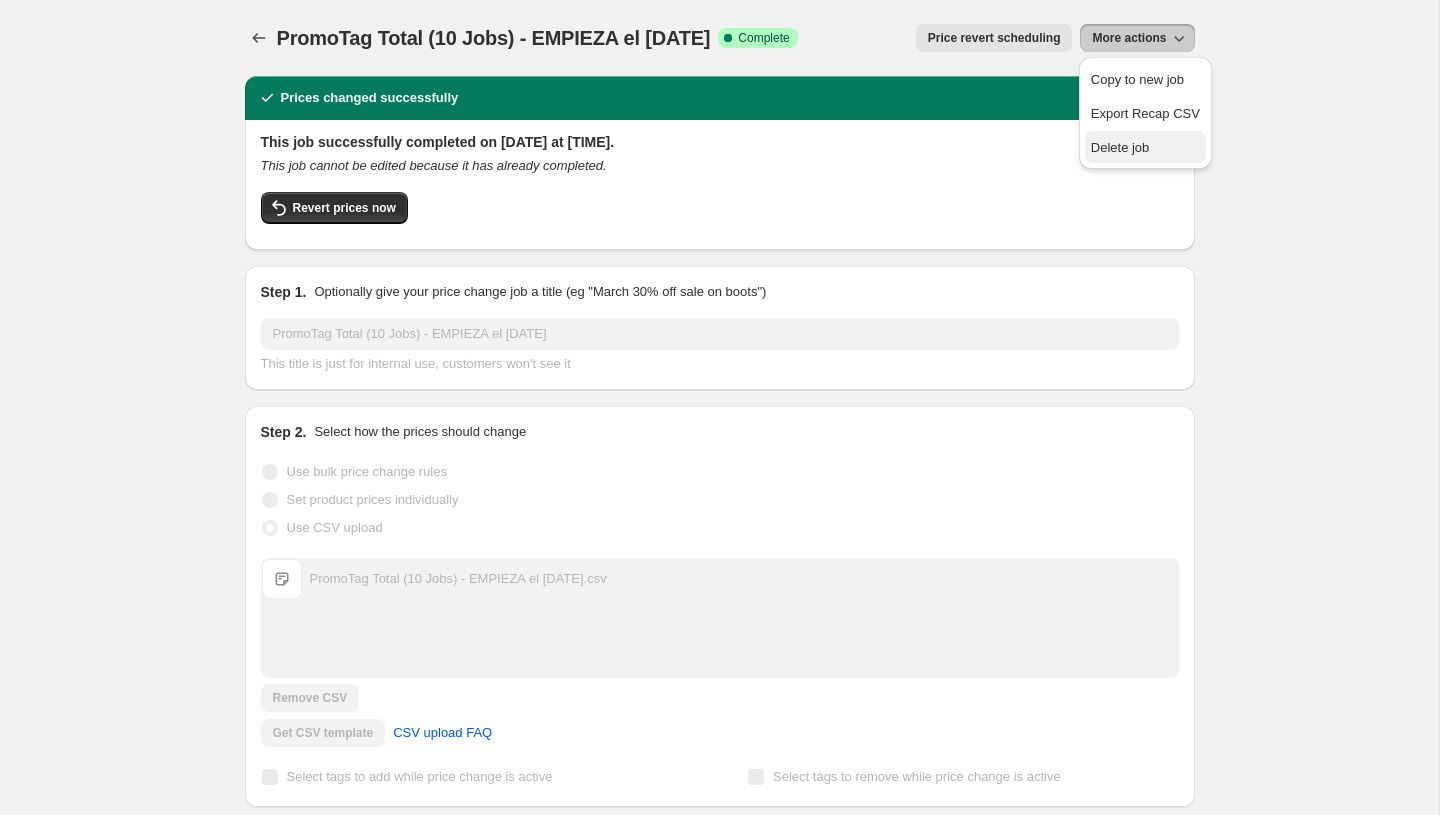 click on "Delete job" at bounding box center (1120, 147) 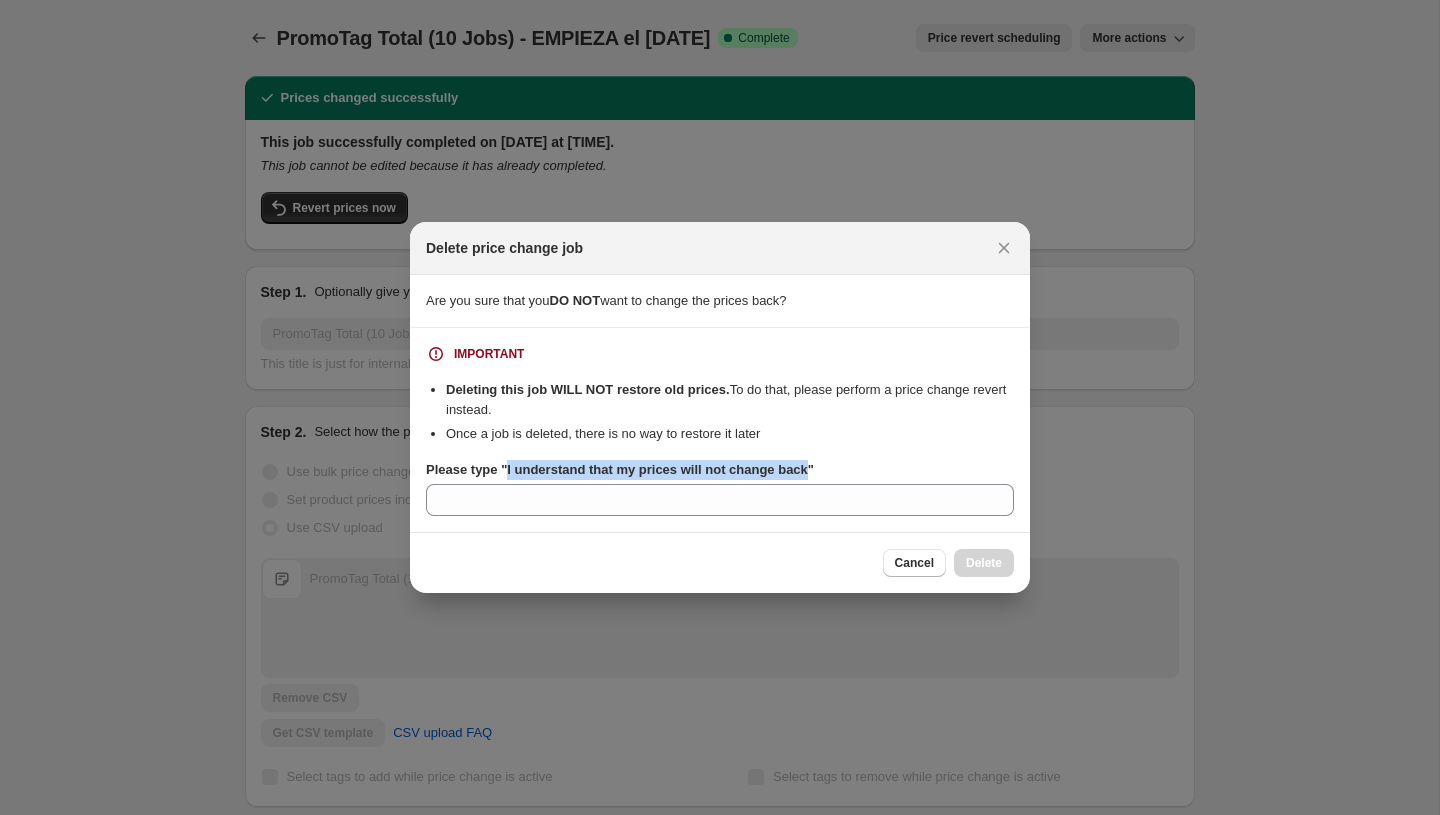 drag, startPoint x: 826, startPoint y: 471, endPoint x: 510, endPoint y: 471, distance: 316 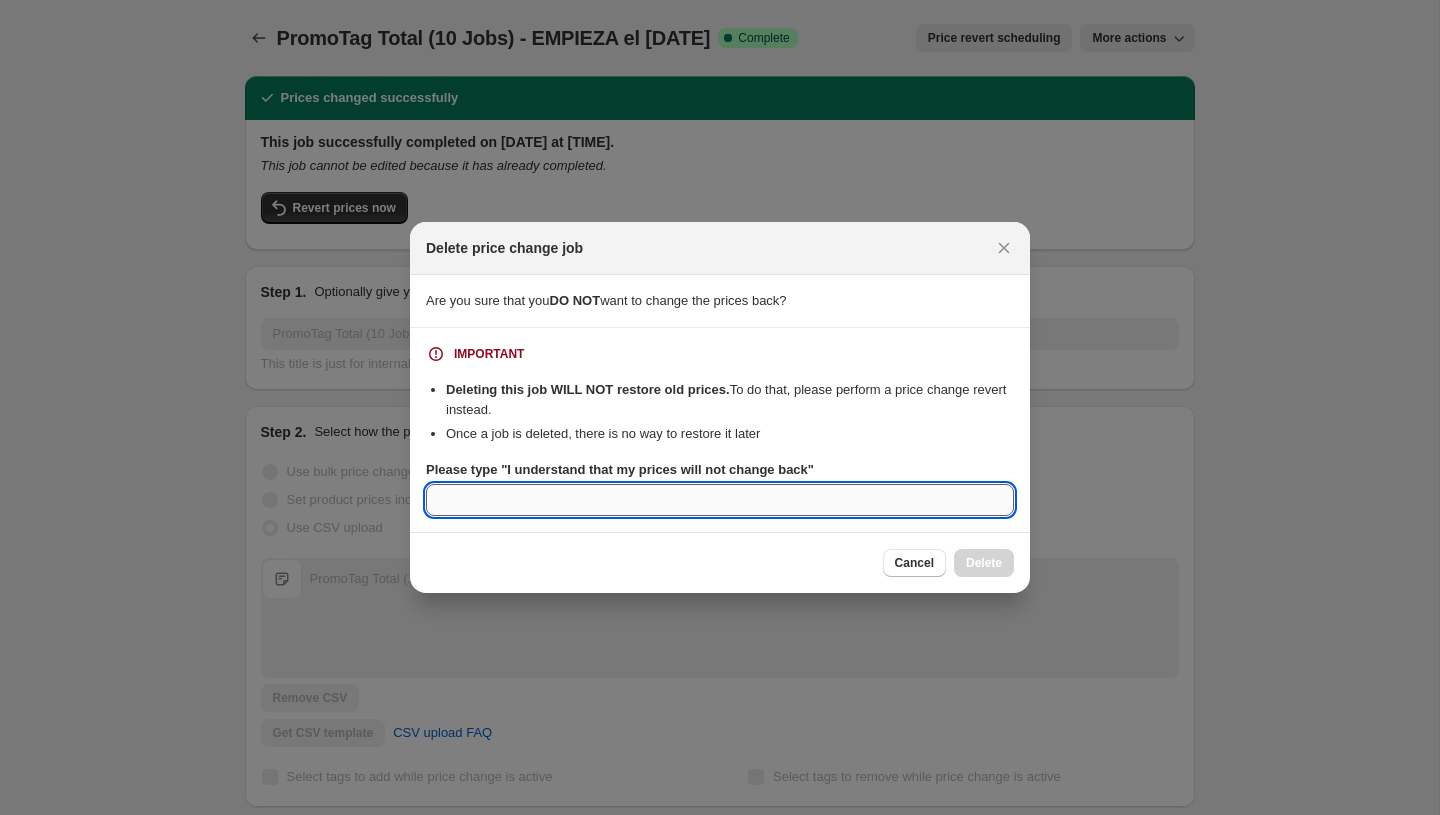 click on "Please type "I understand that my prices will not change back"" at bounding box center (720, 500) 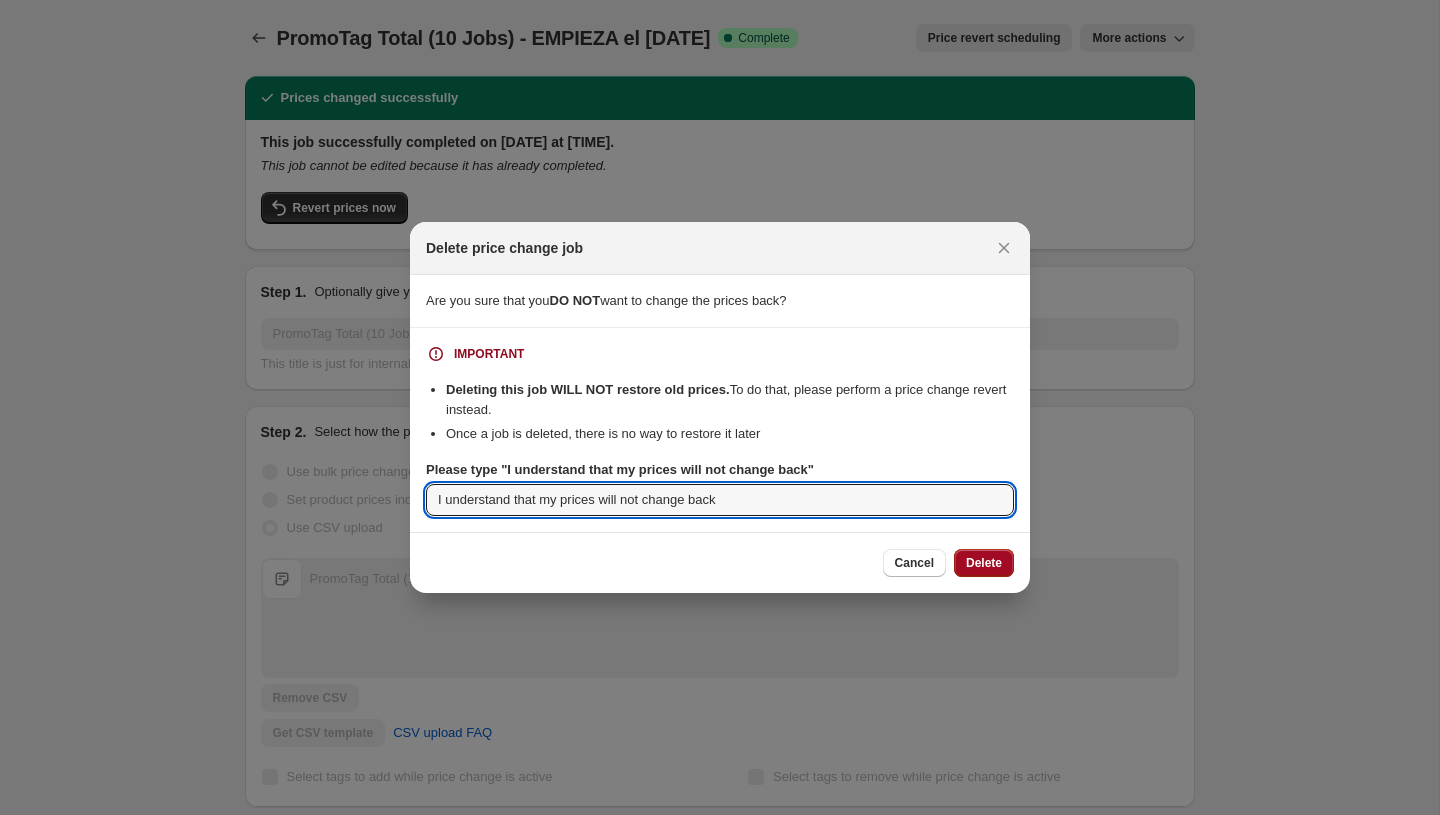 type on "I understand that my prices will not change back" 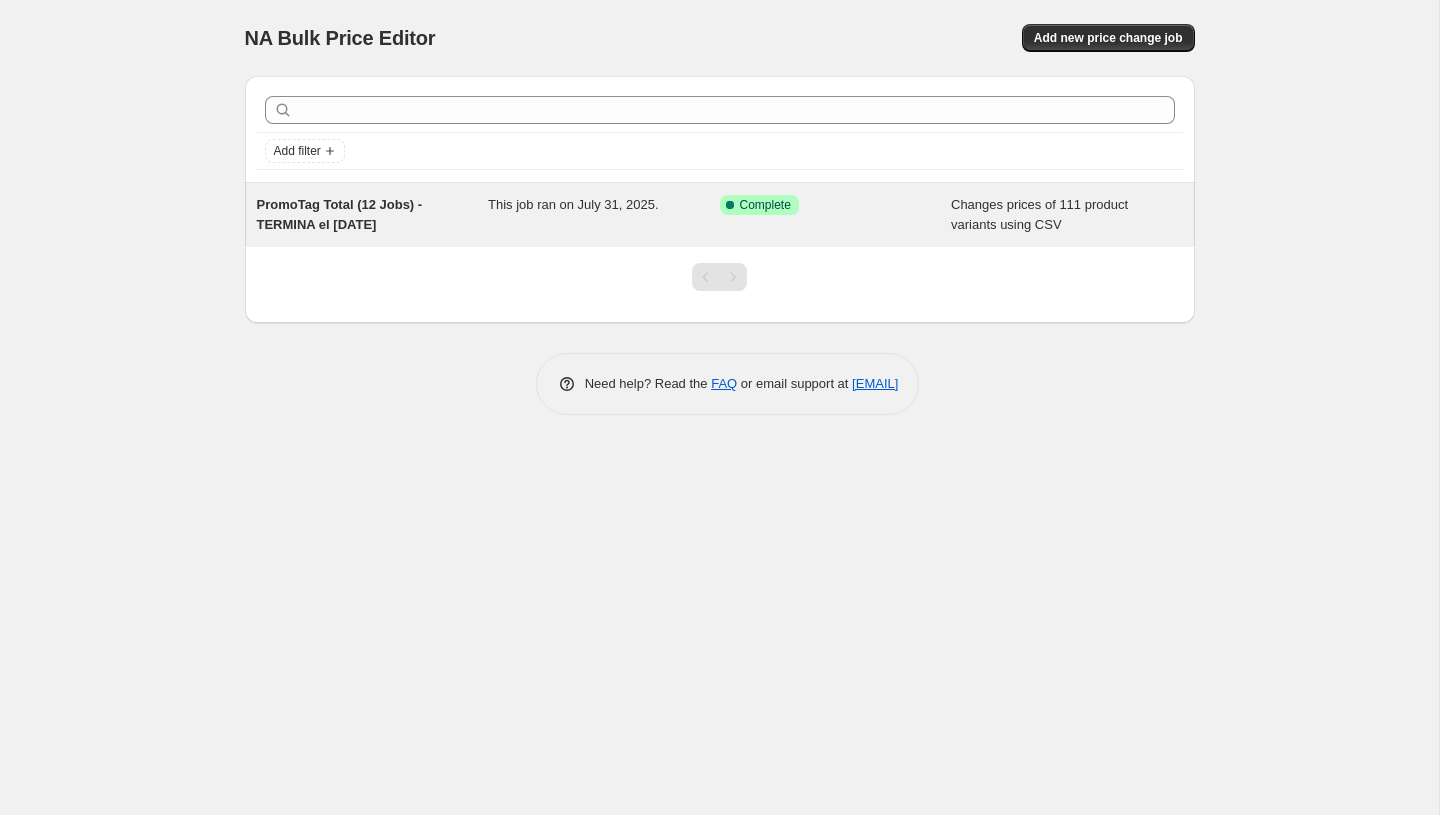 click on "Changes prices of 111 product variants using CSV" at bounding box center [1067, 215] 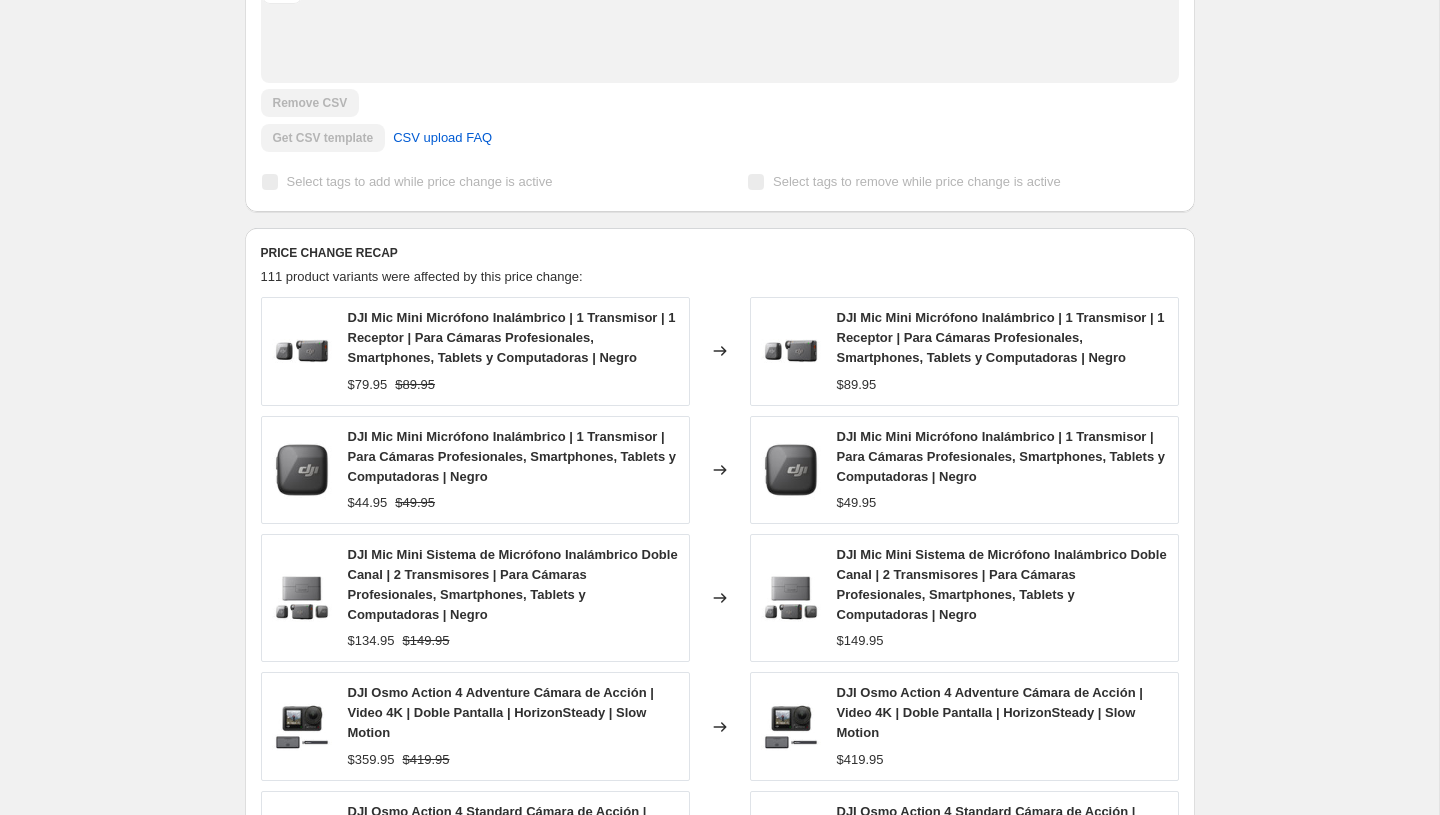 scroll, scrollTop: 0, scrollLeft: 0, axis: both 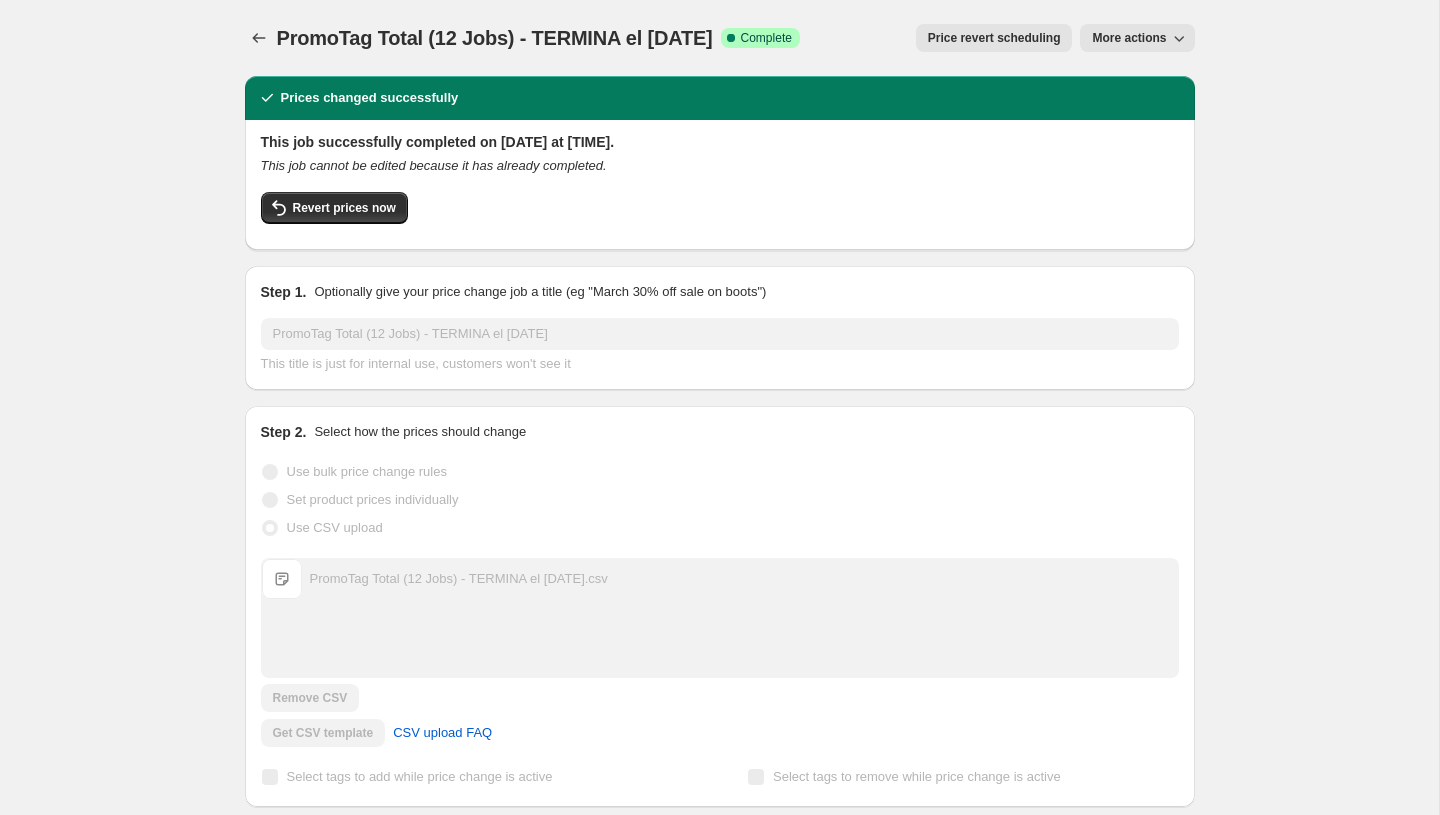 click on "More actions" at bounding box center [1129, 38] 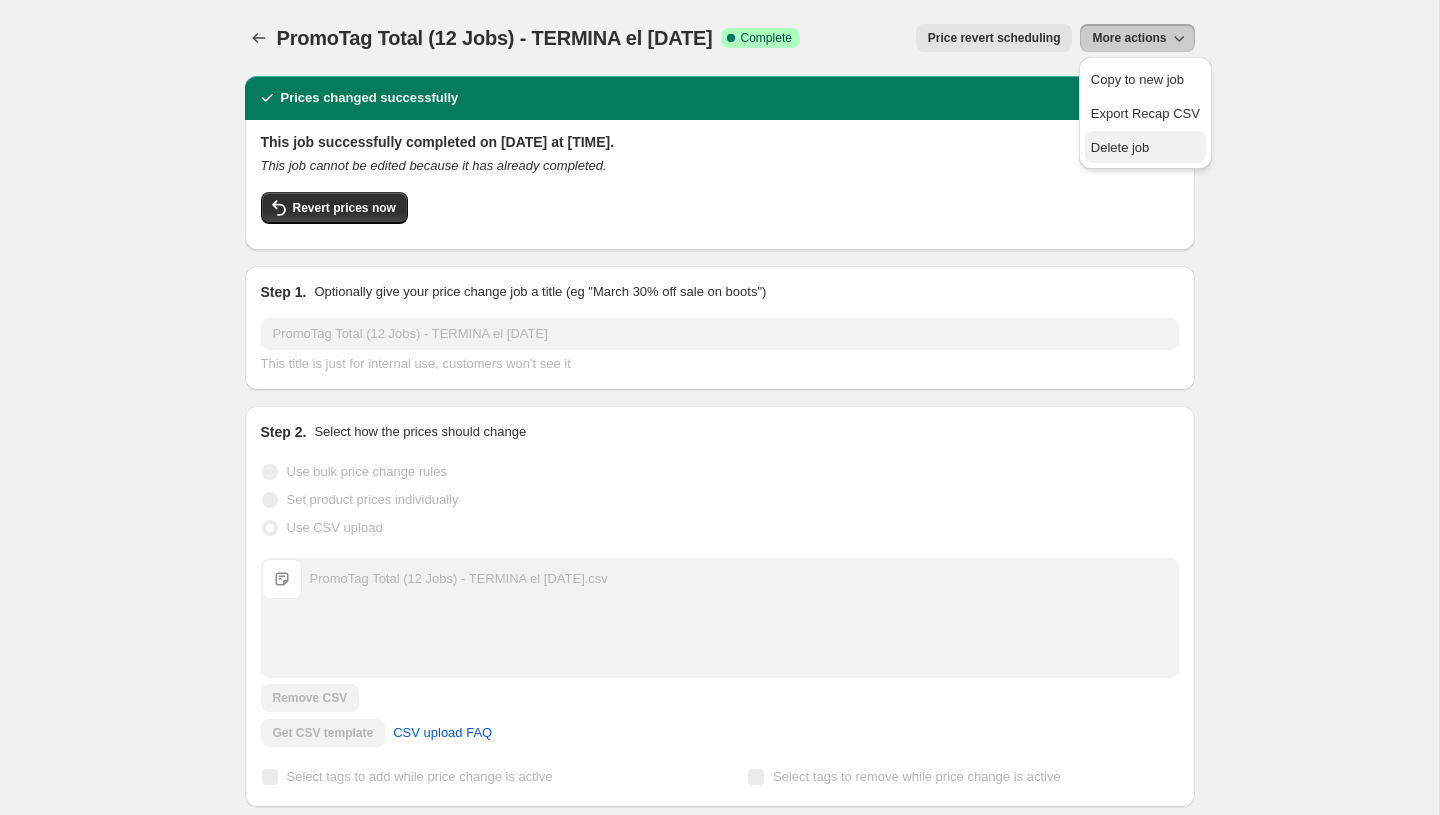 click on "Delete job" at bounding box center [1145, 147] 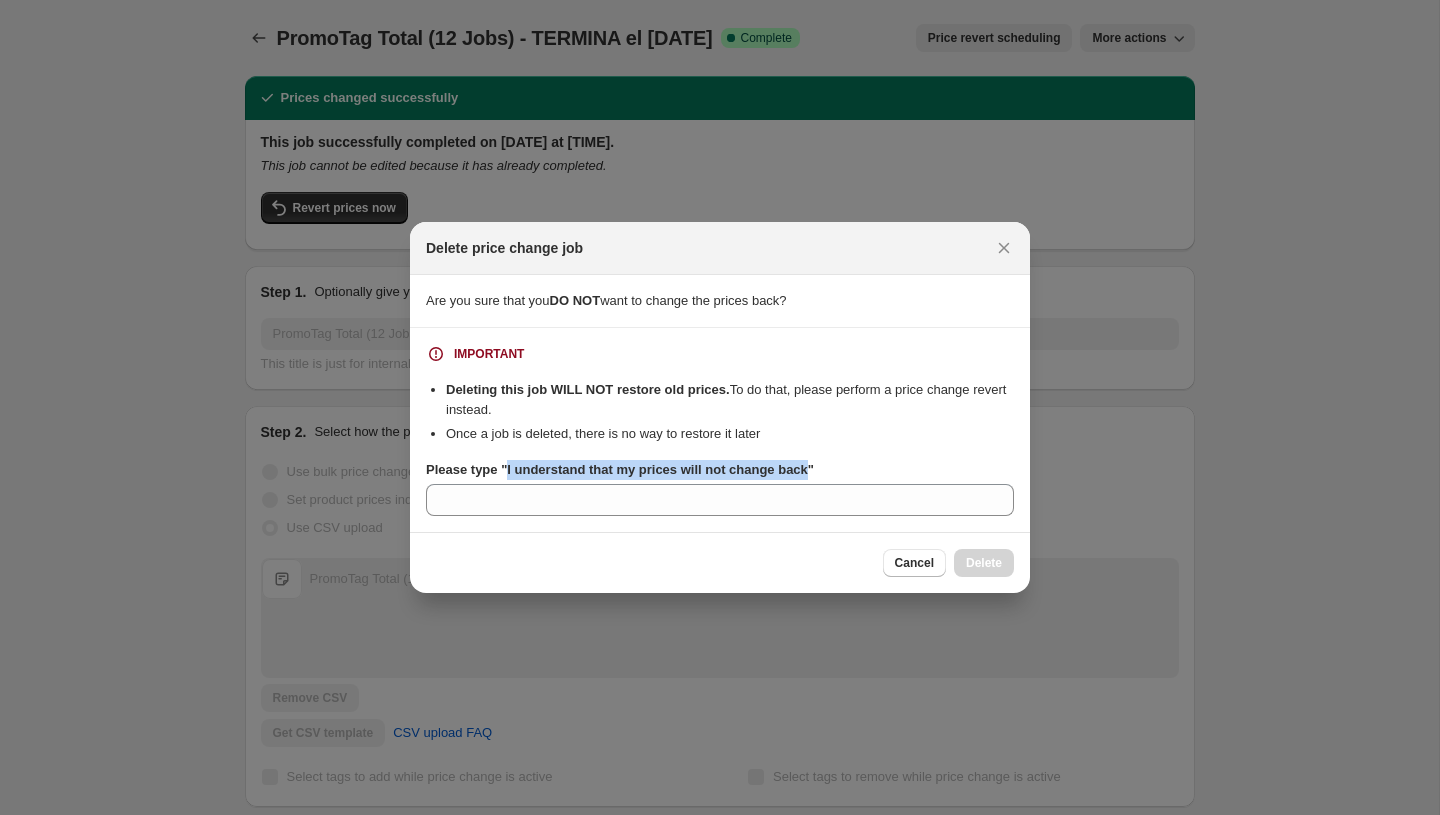 copy on "I understand that my prices will not change back" 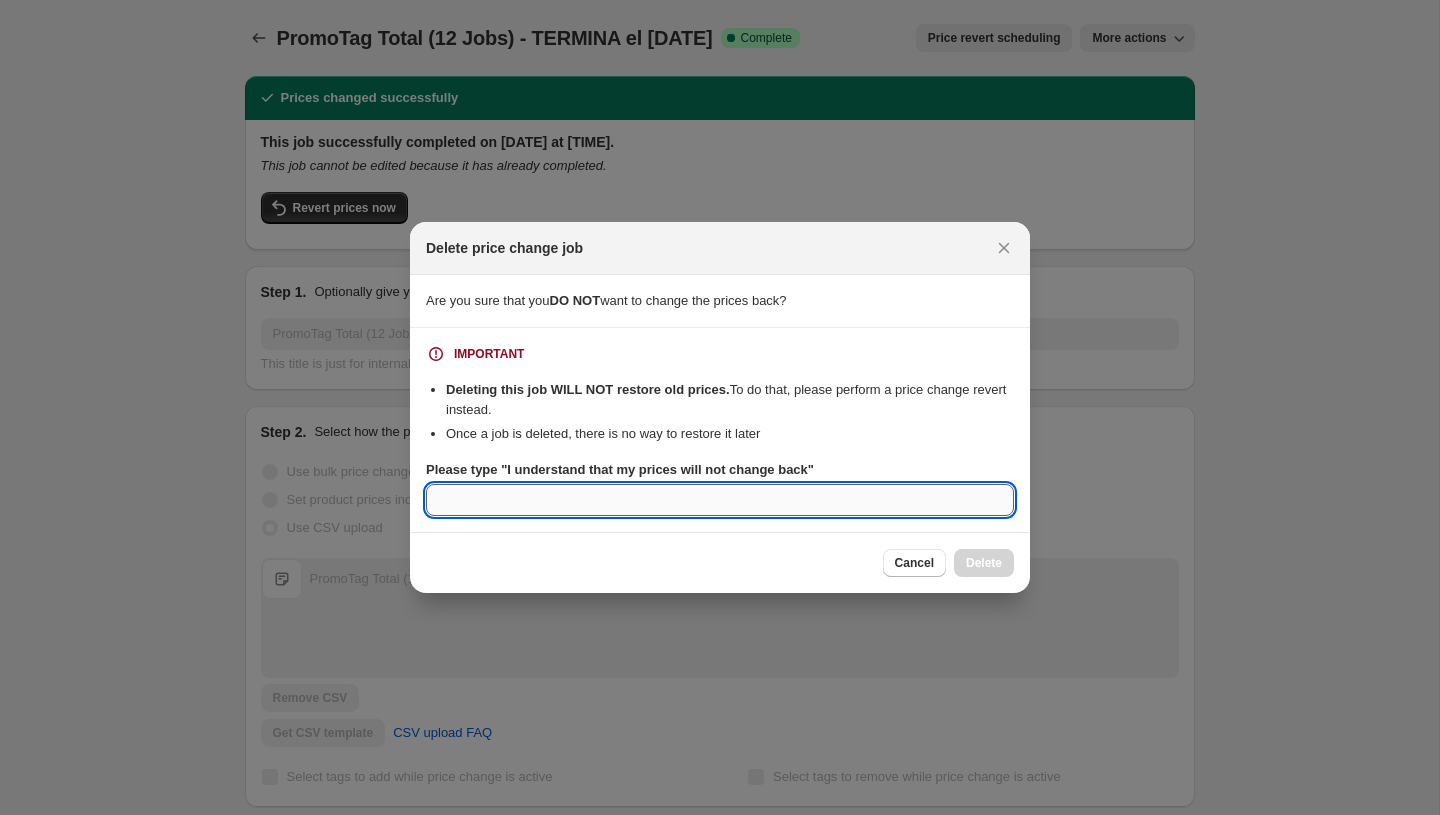 click on "Please type "I understand that my prices will not change back"" at bounding box center [720, 500] 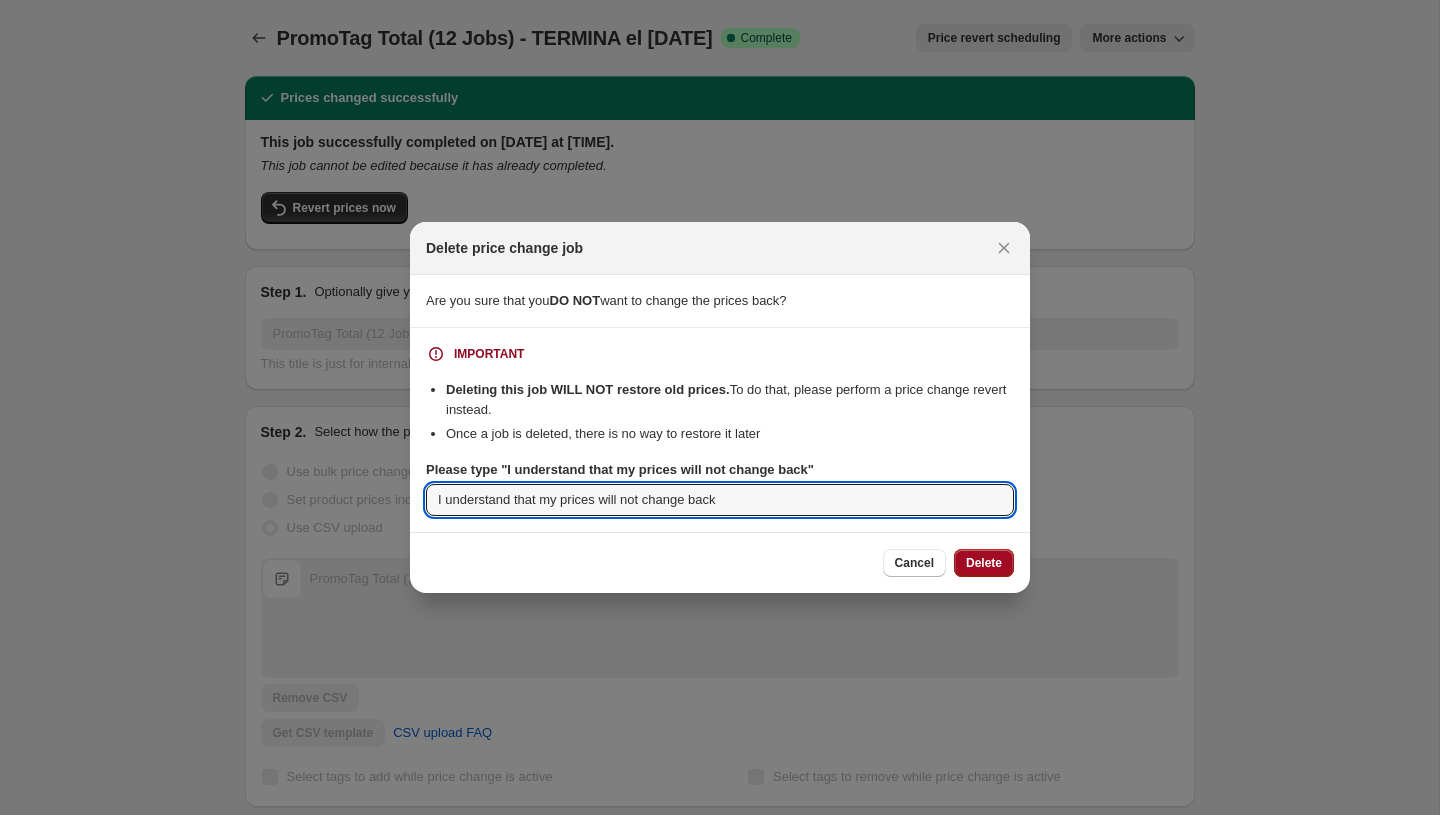 type on "I understand that my prices will not change back" 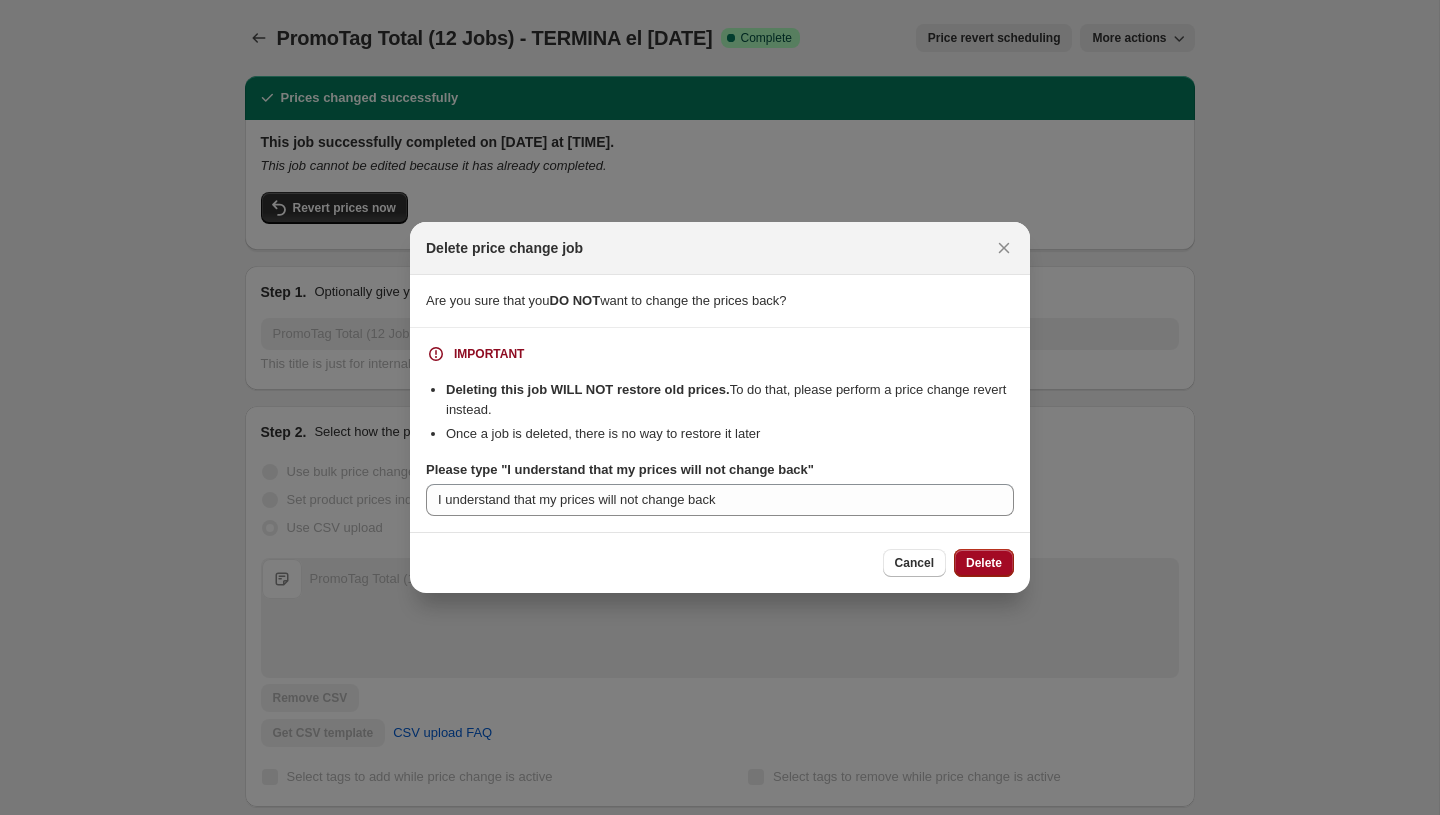 click on "Delete" at bounding box center (984, 563) 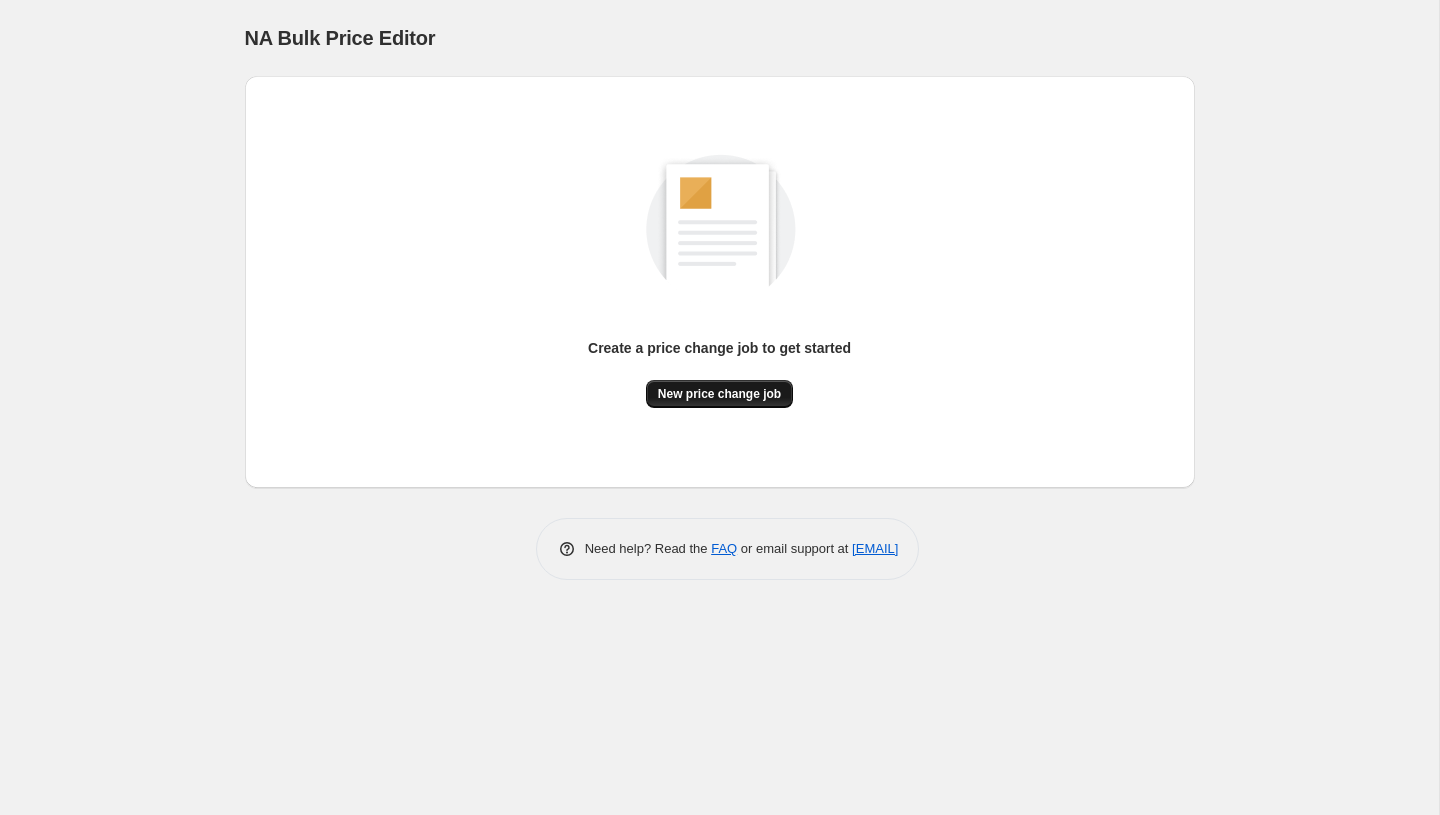 click on "New price change job" at bounding box center (719, 394) 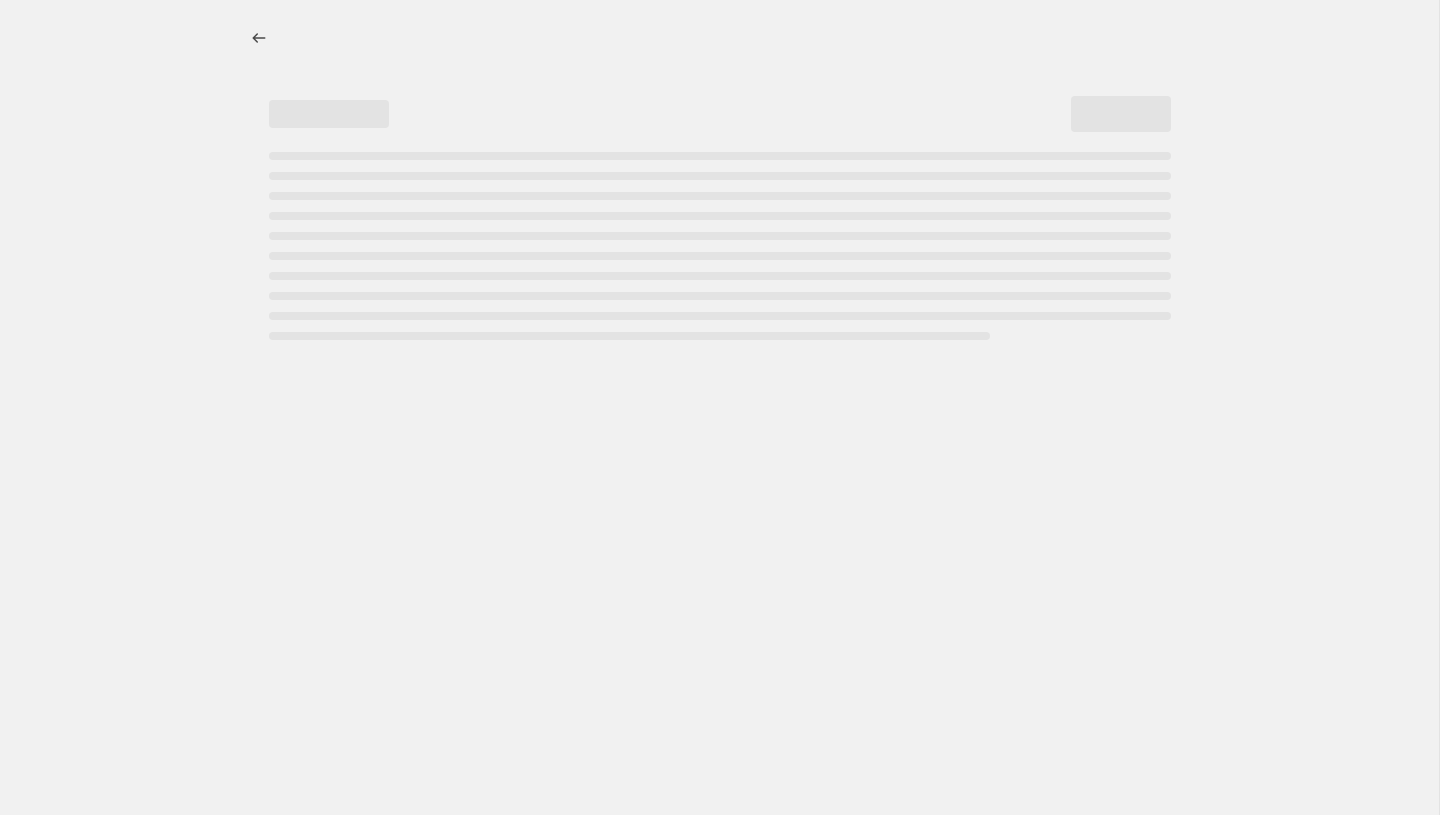 select on "percentage" 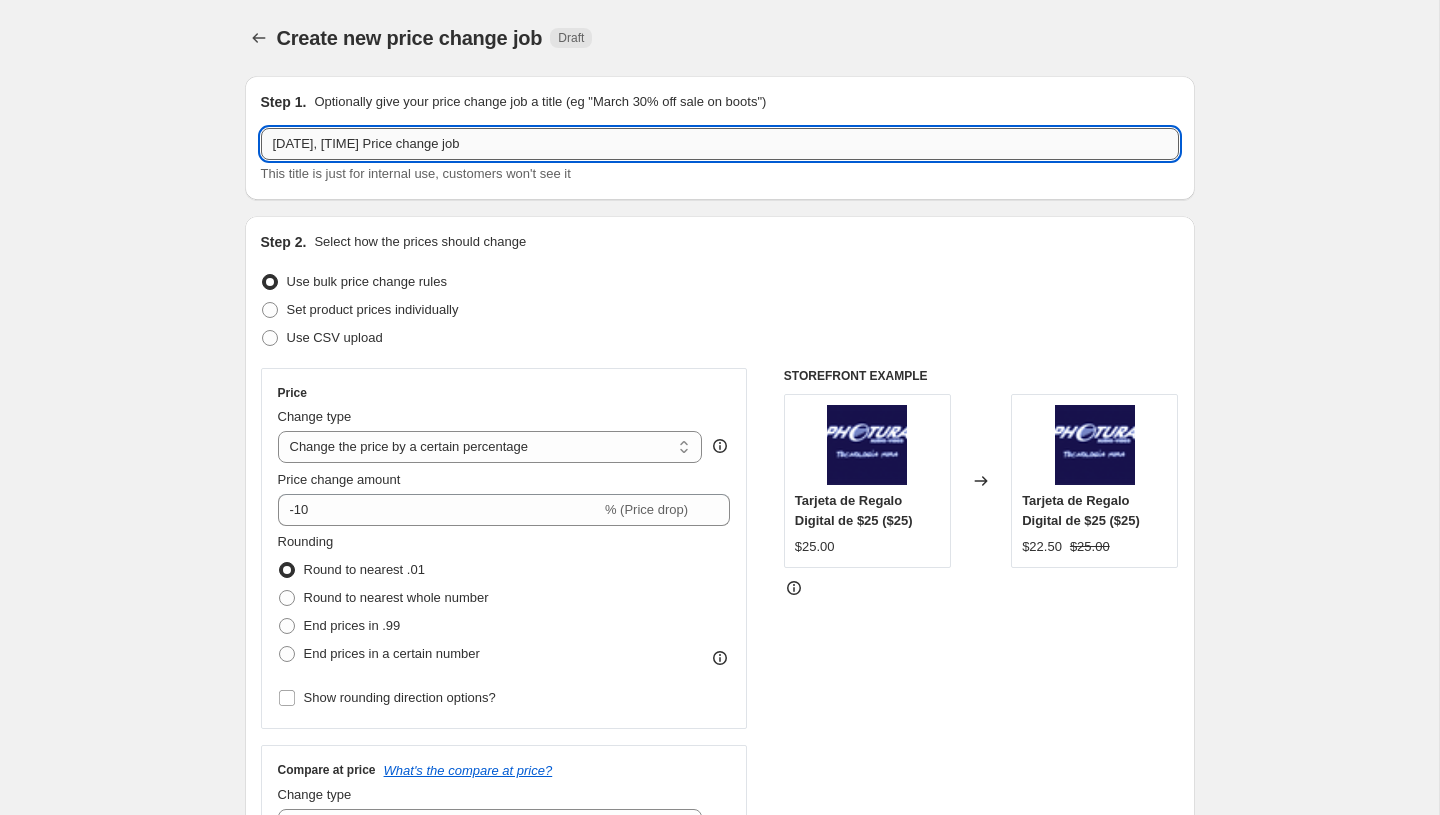 click on "[DATE], [TIME] Price change job" at bounding box center [720, 144] 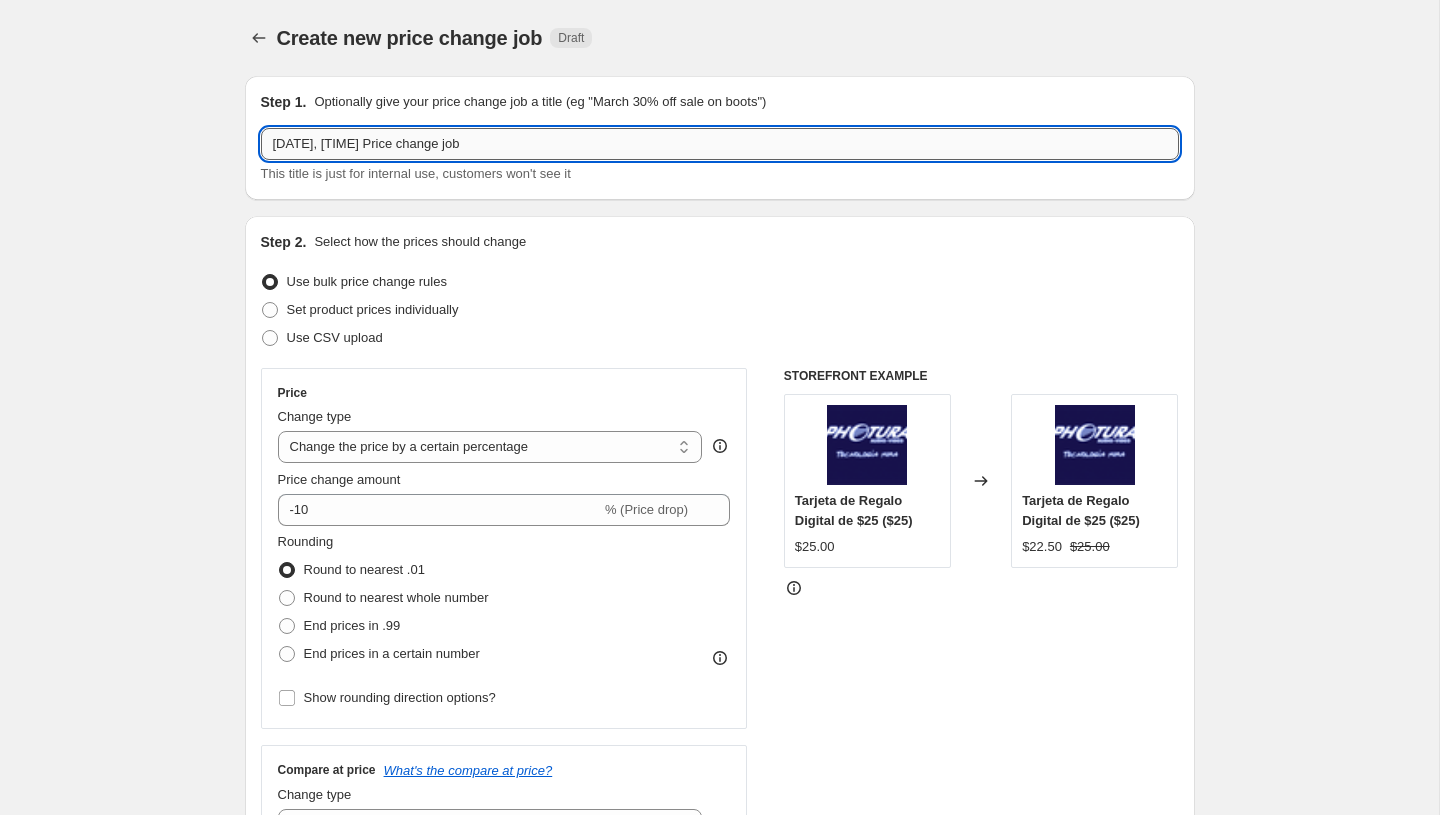 paste on "PromoTag Total (1 Job) - TERMINA el [DATE]" 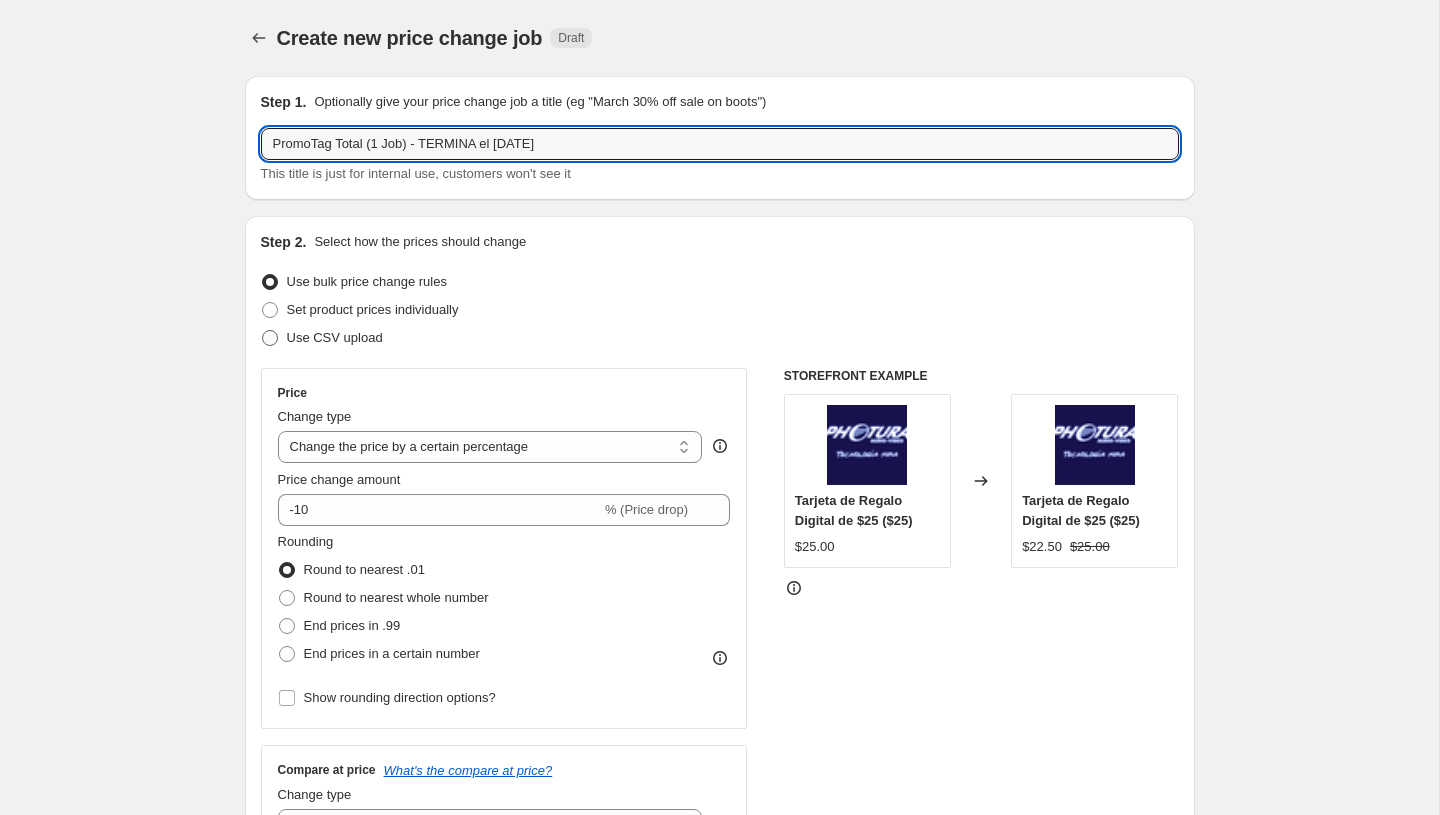 type on "PromoTag Total (1 Job) - TERMINA el [DATE]" 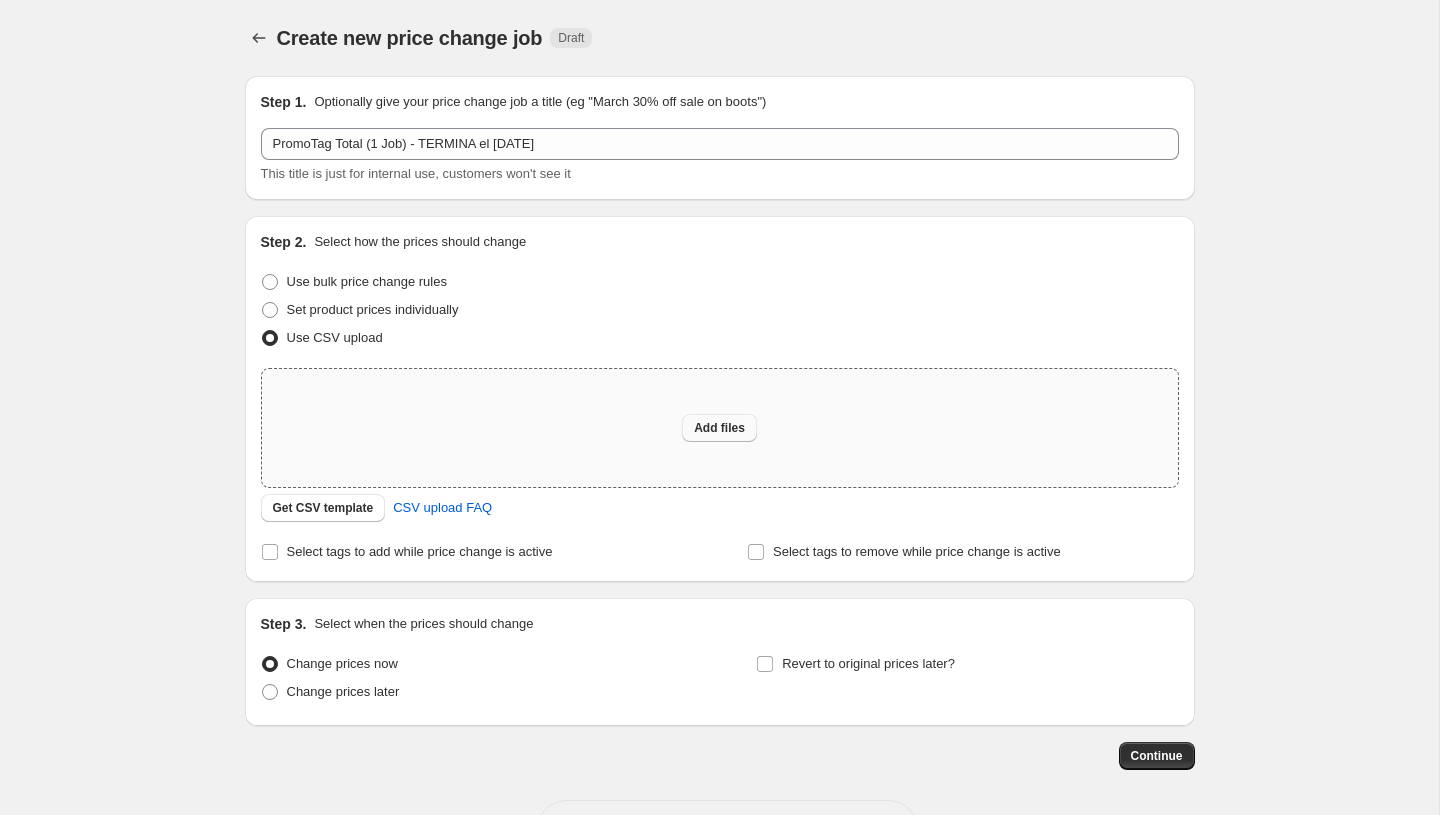 click on "Add files" at bounding box center [719, 428] 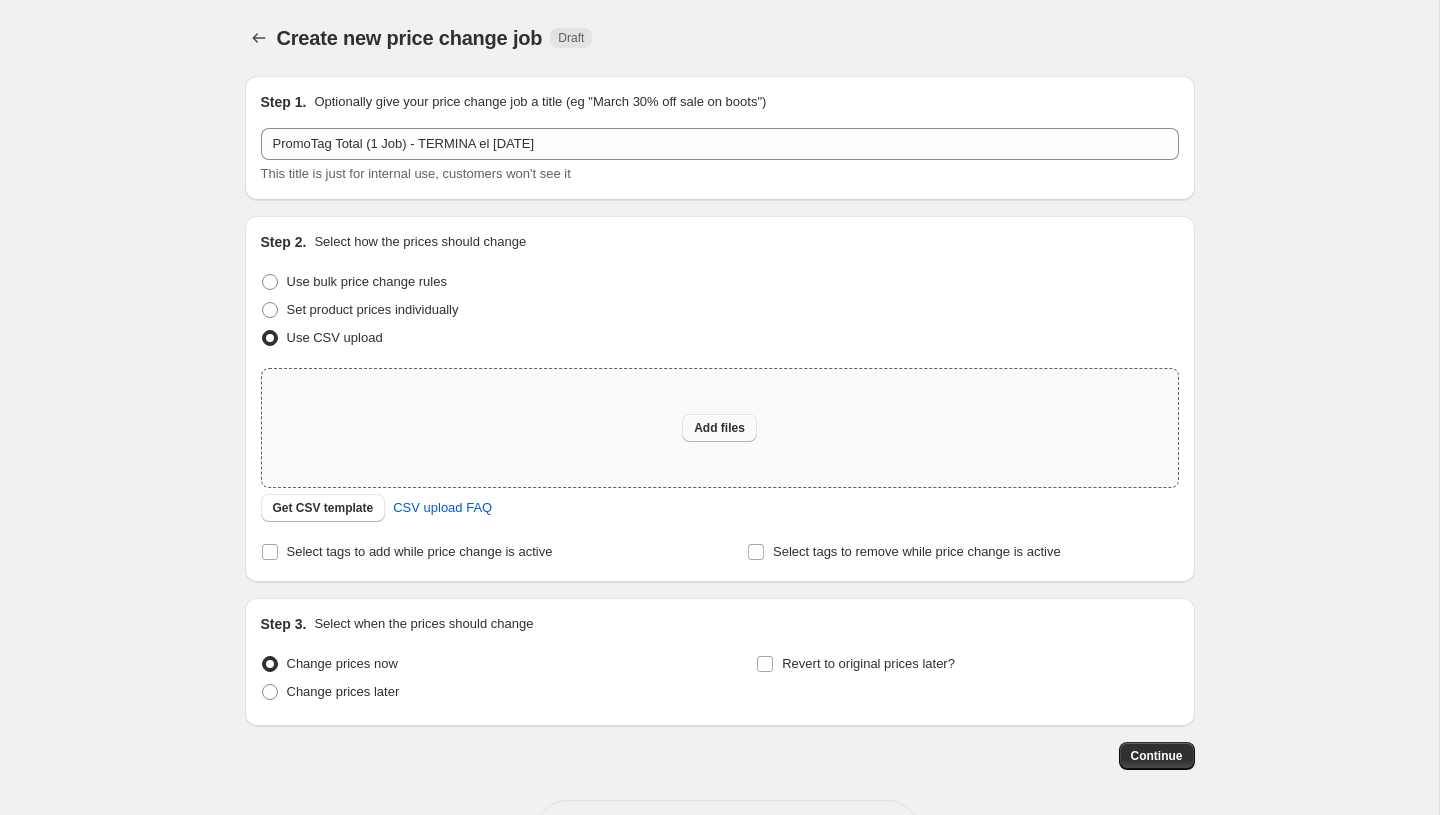 type on "C:\fakepath\PromoTag Total (1 Job) - TERMINA el [DATE].csv" 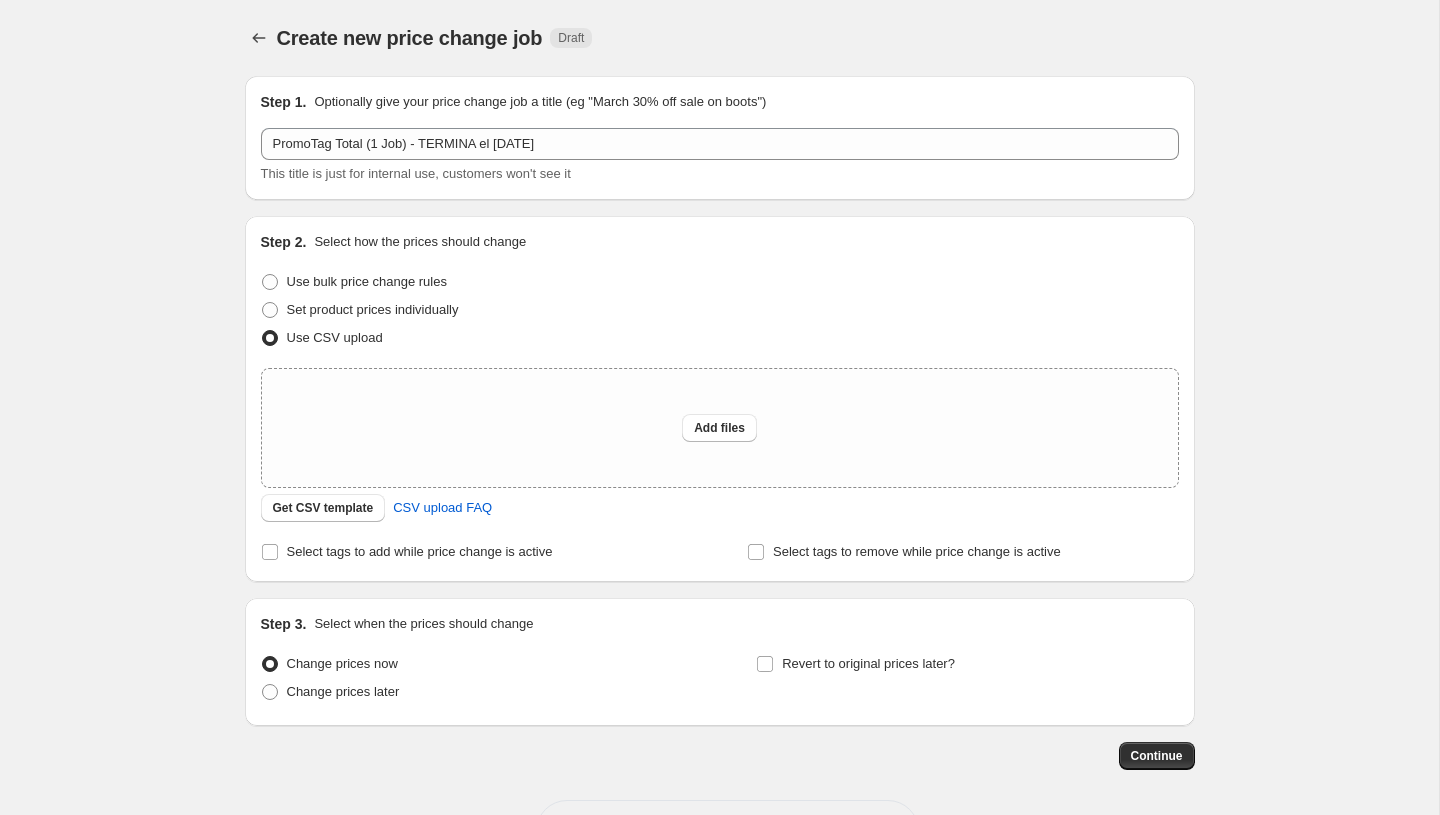 type 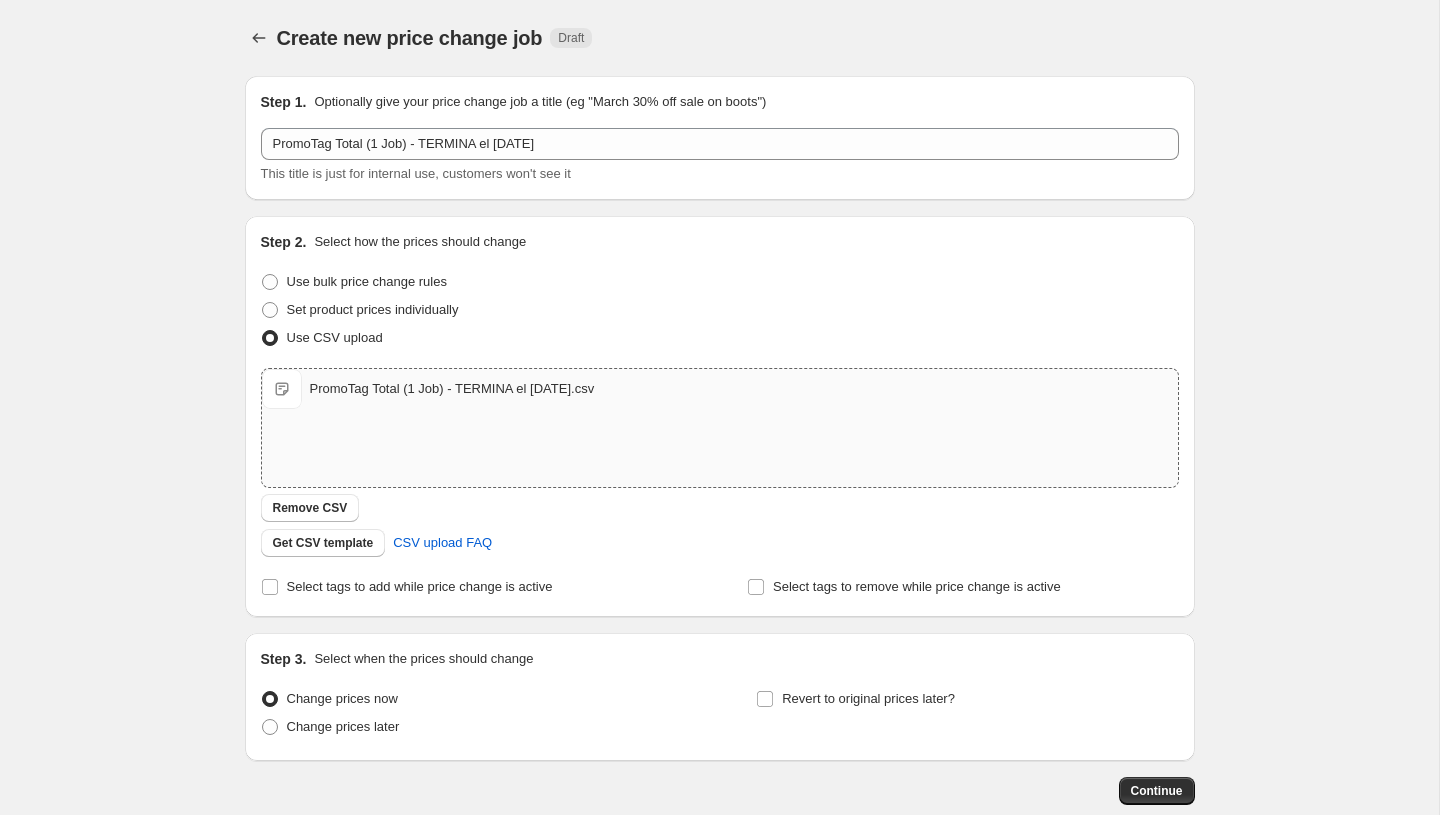 scroll, scrollTop: 112, scrollLeft: 0, axis: vertical 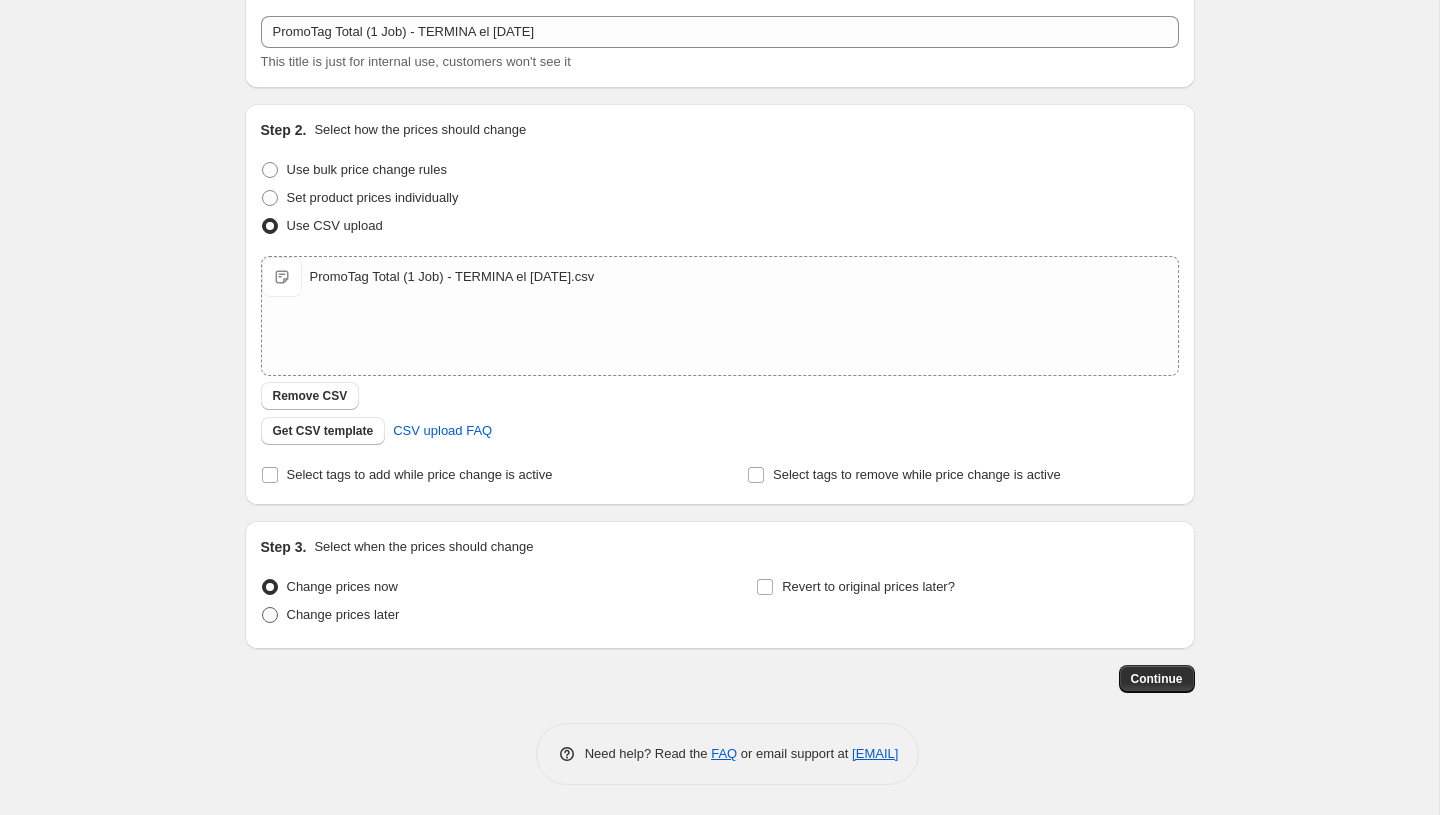 click on "Change prices later" at bounding box center (343, 614) 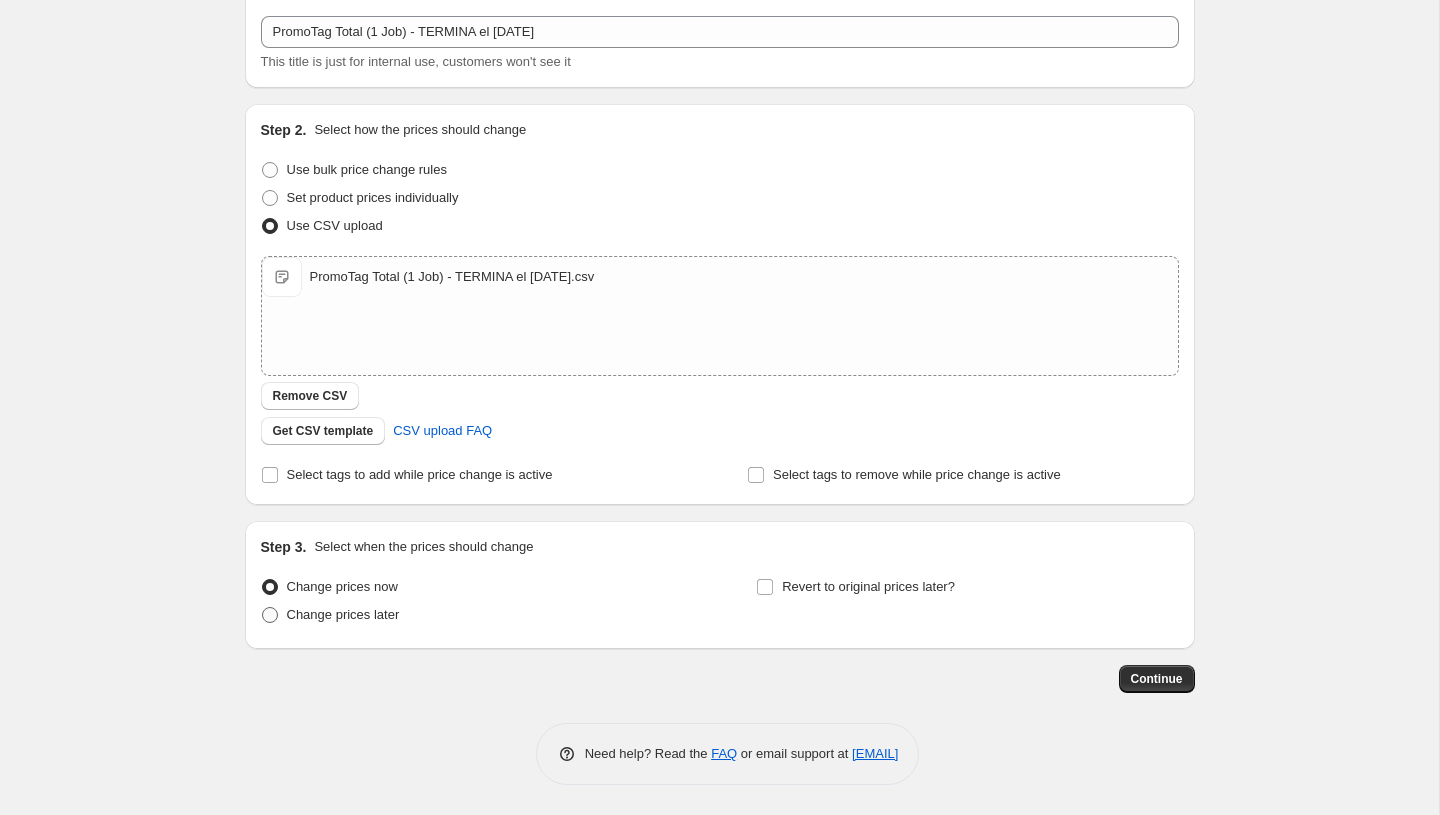 radio on "true" 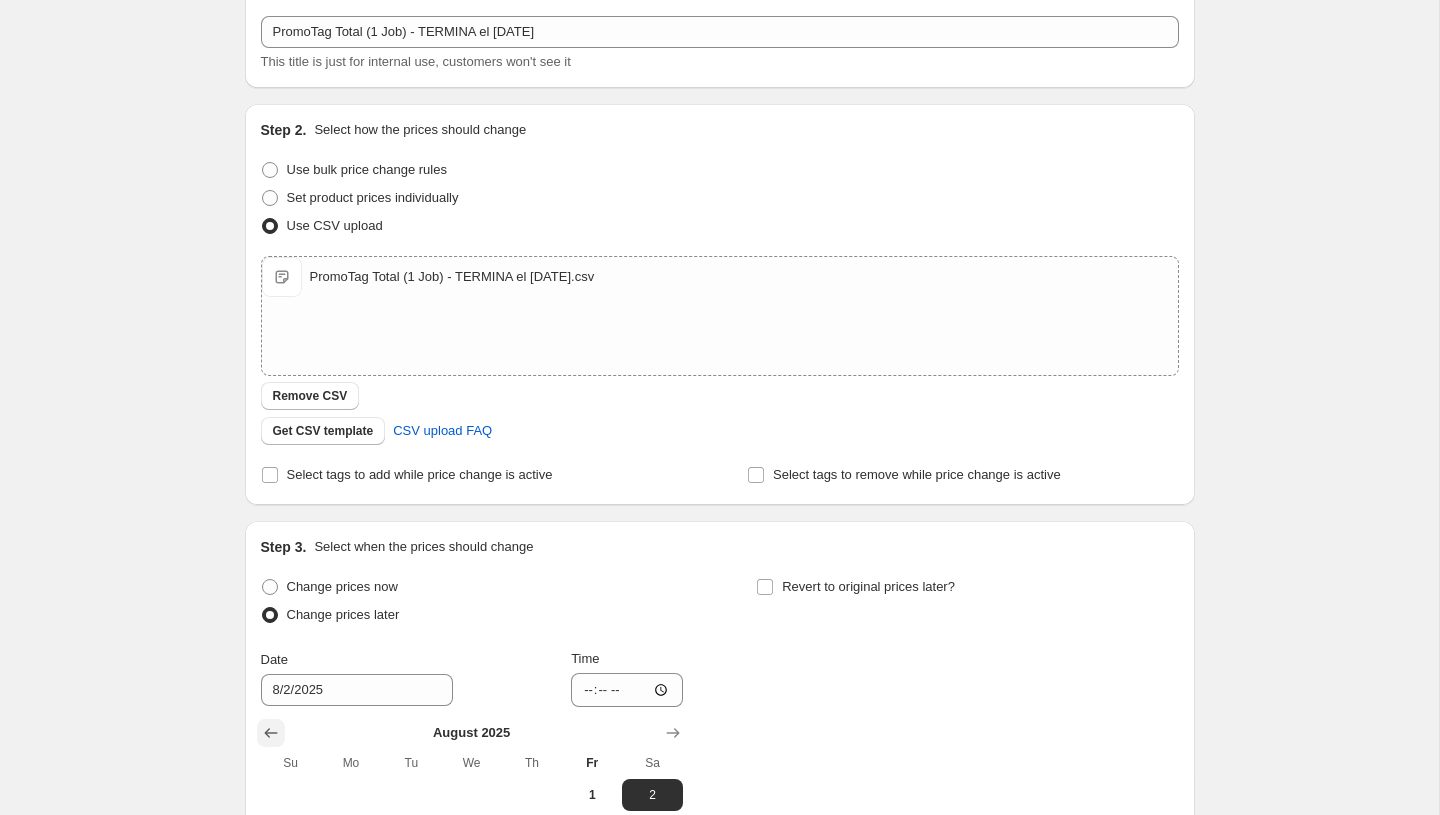 click 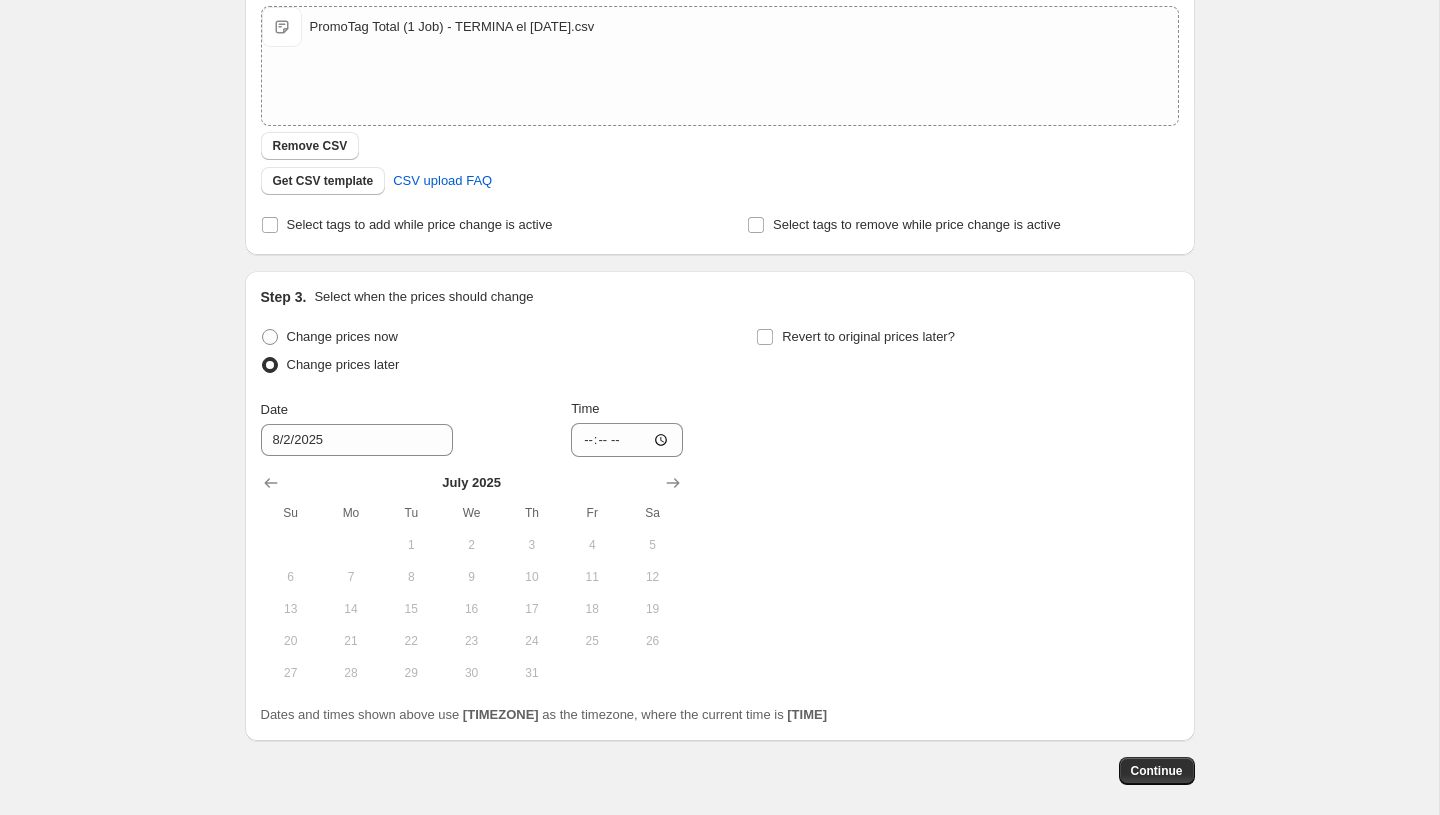 scroll, scrollTop: 404, scrollLeft: 0, axis: vertical 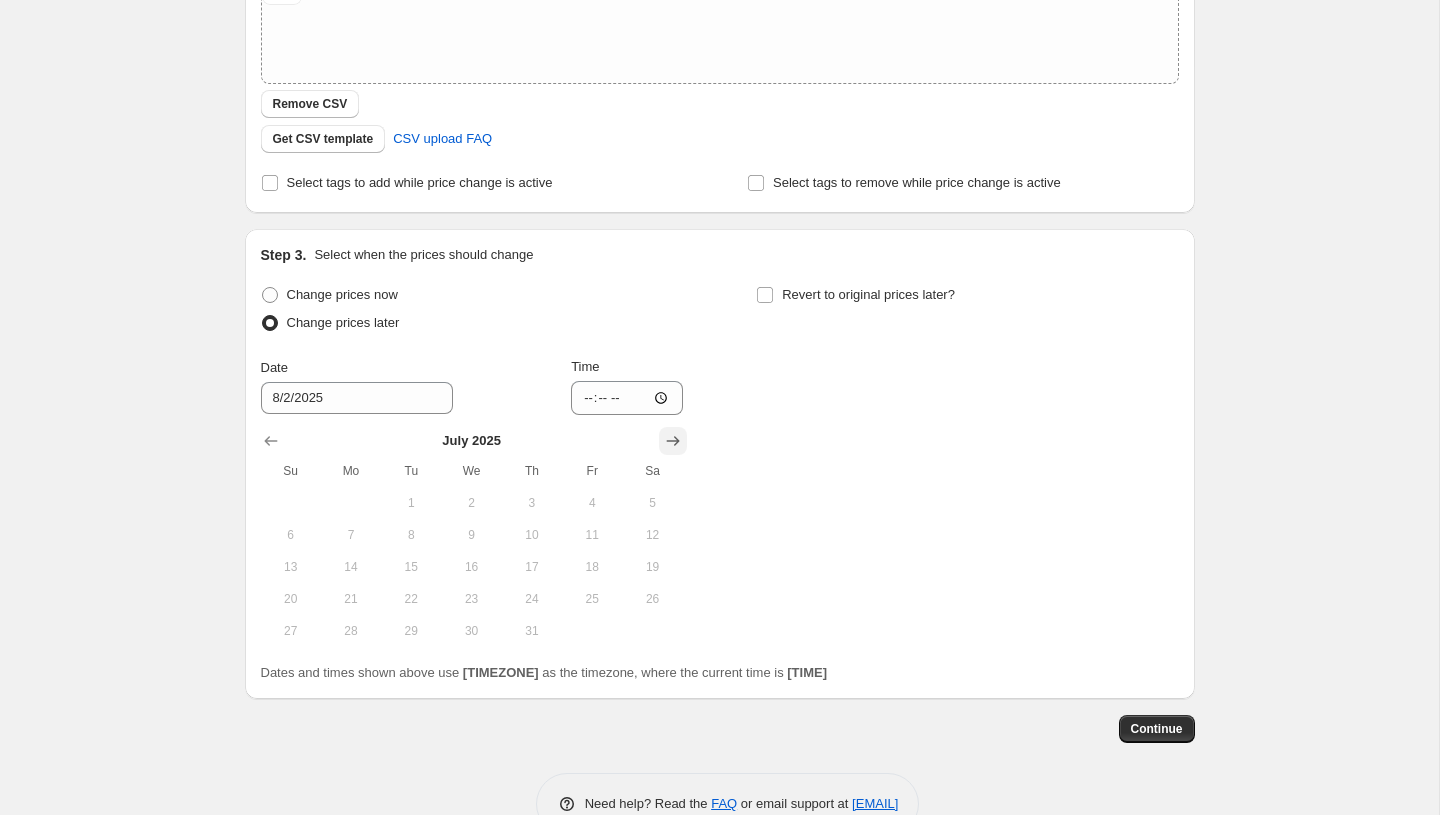 click at bounding box center (673, 441) 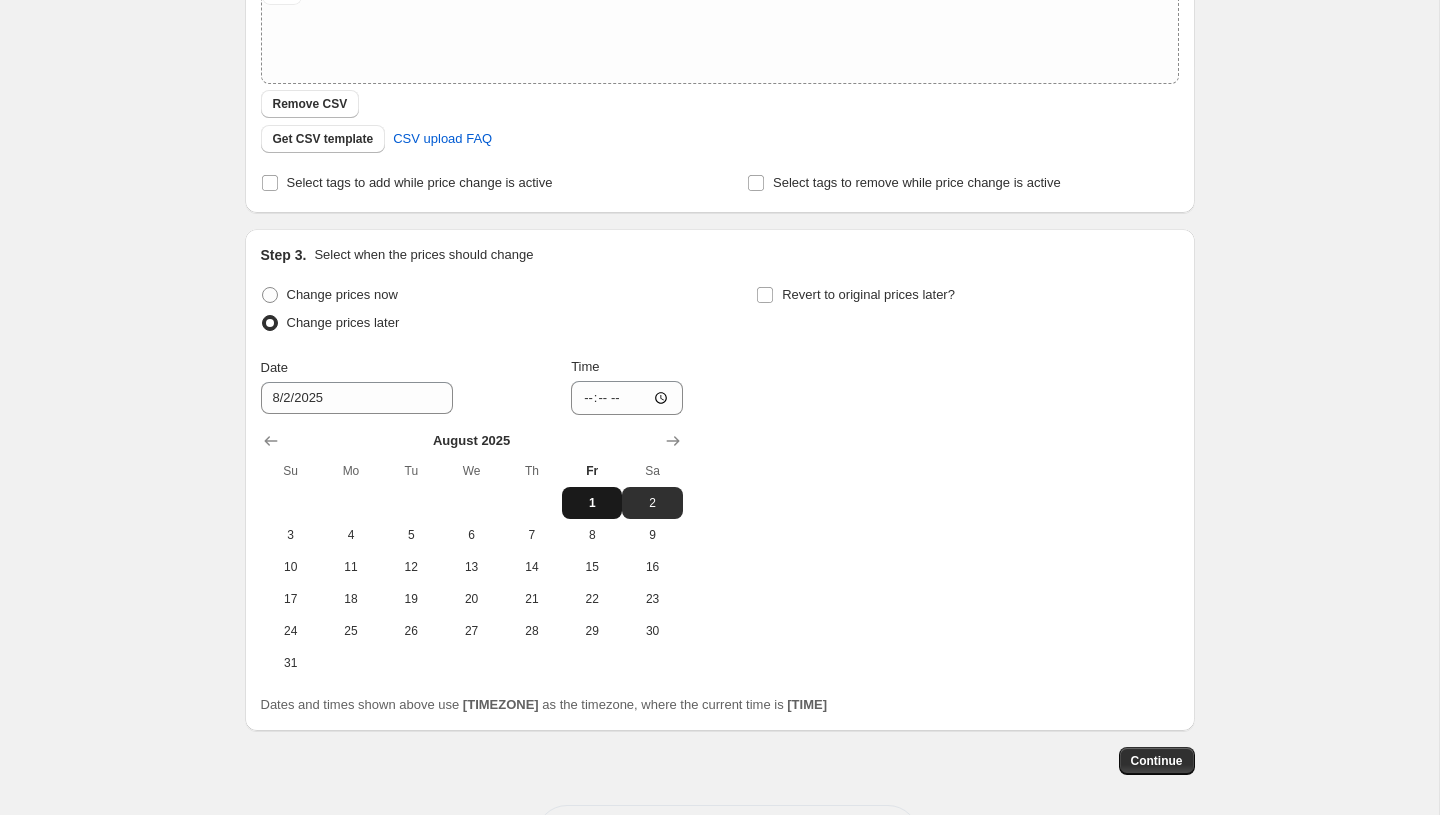 click on "1" at bounding box center [592, 503] 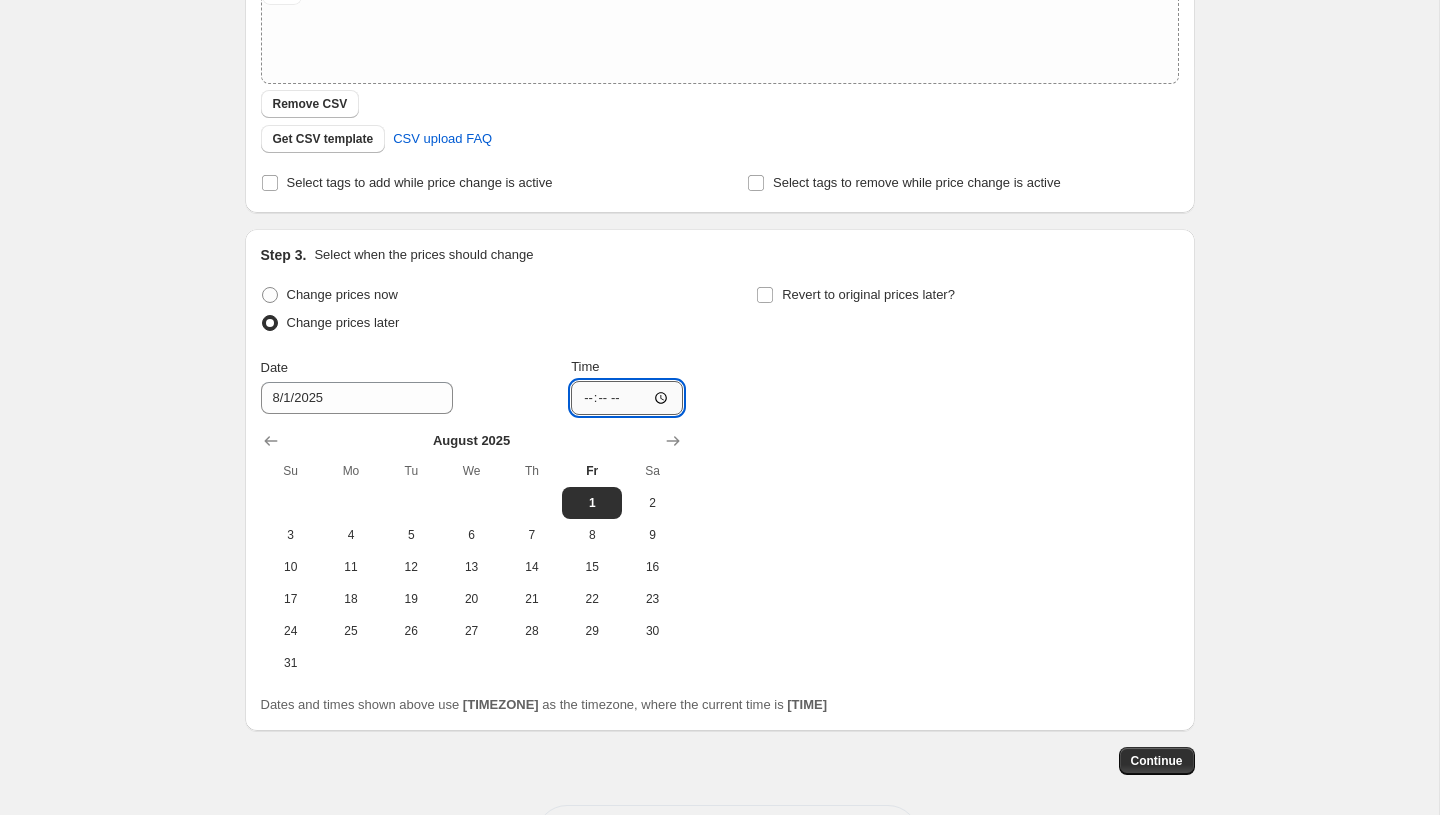 click on "[TIME]" at bounding box center (627, 398) 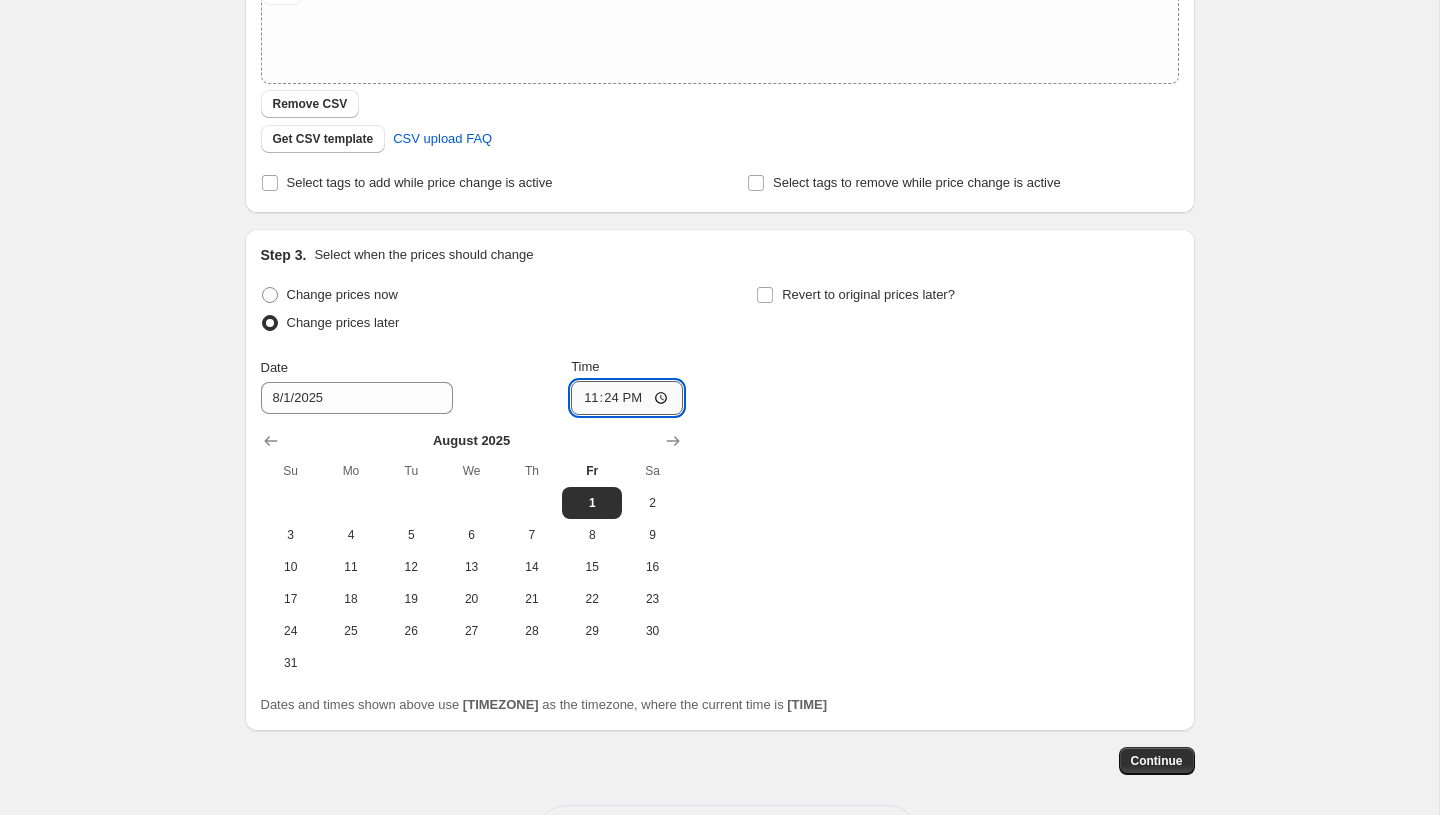 click on "23:24" at bounding box center [627, 398] 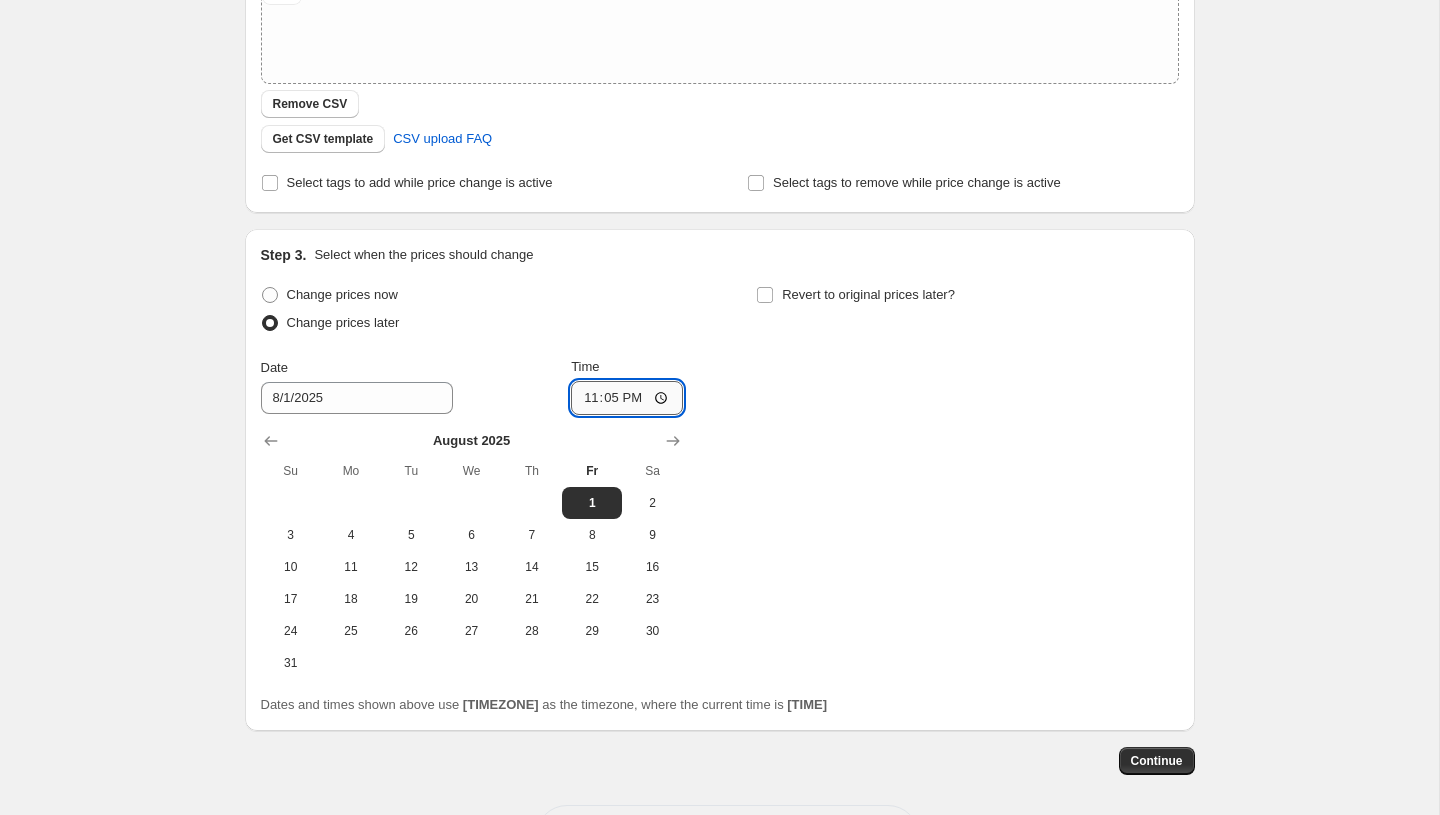 type on "23:59" 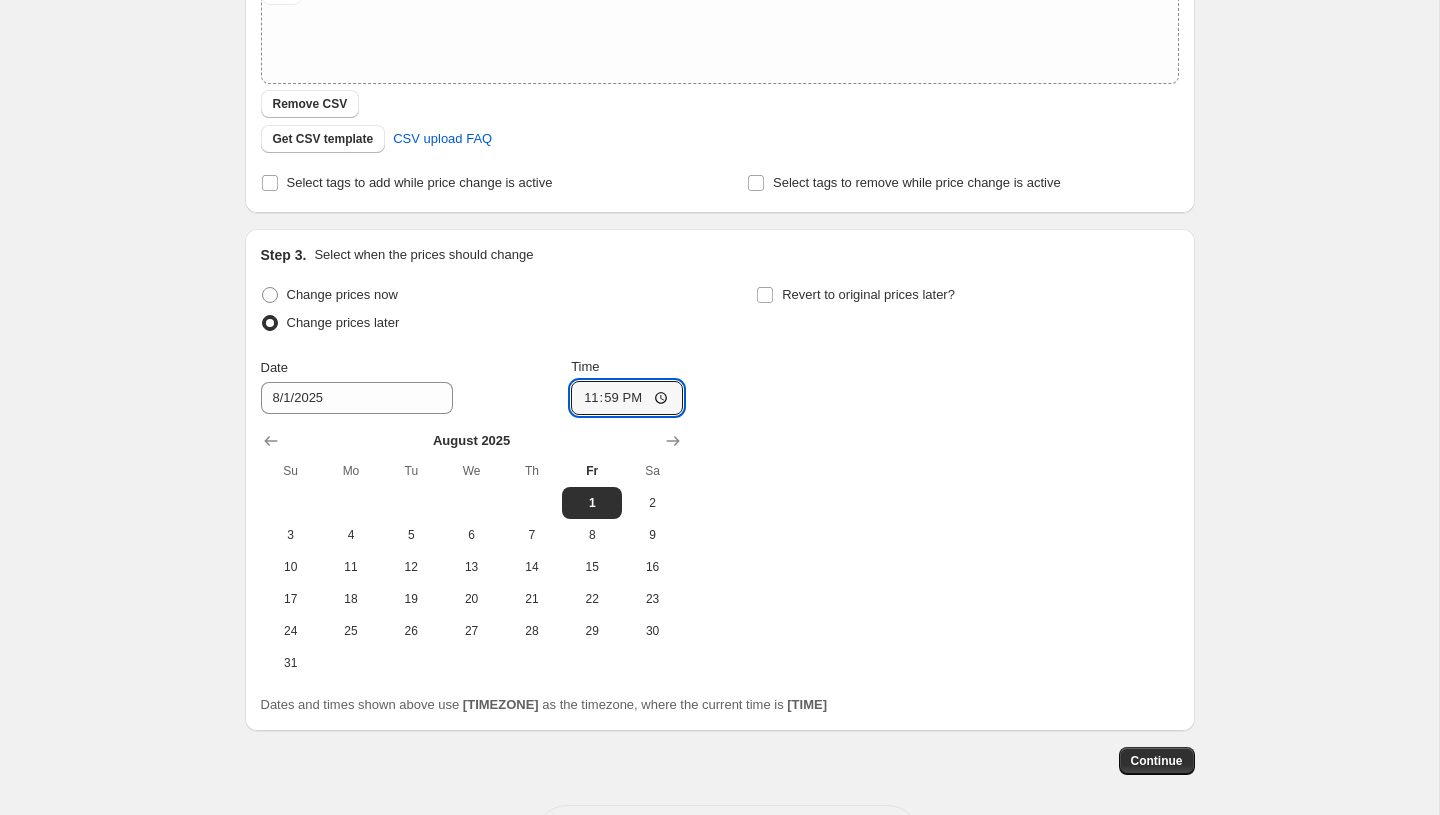 click on "Change prices now Change prices later Date [DATE] Time [TIME] August   2025 Su Mo Tu We Th Fr Sa 1 2 3 4 5 6 7 8 9 10 11 12 13 14 15 16 17 18 19 20 21 22 23 24 25 26 27 28 29 30 31 Revert to original prices later?" at bounding box center [720, 480] 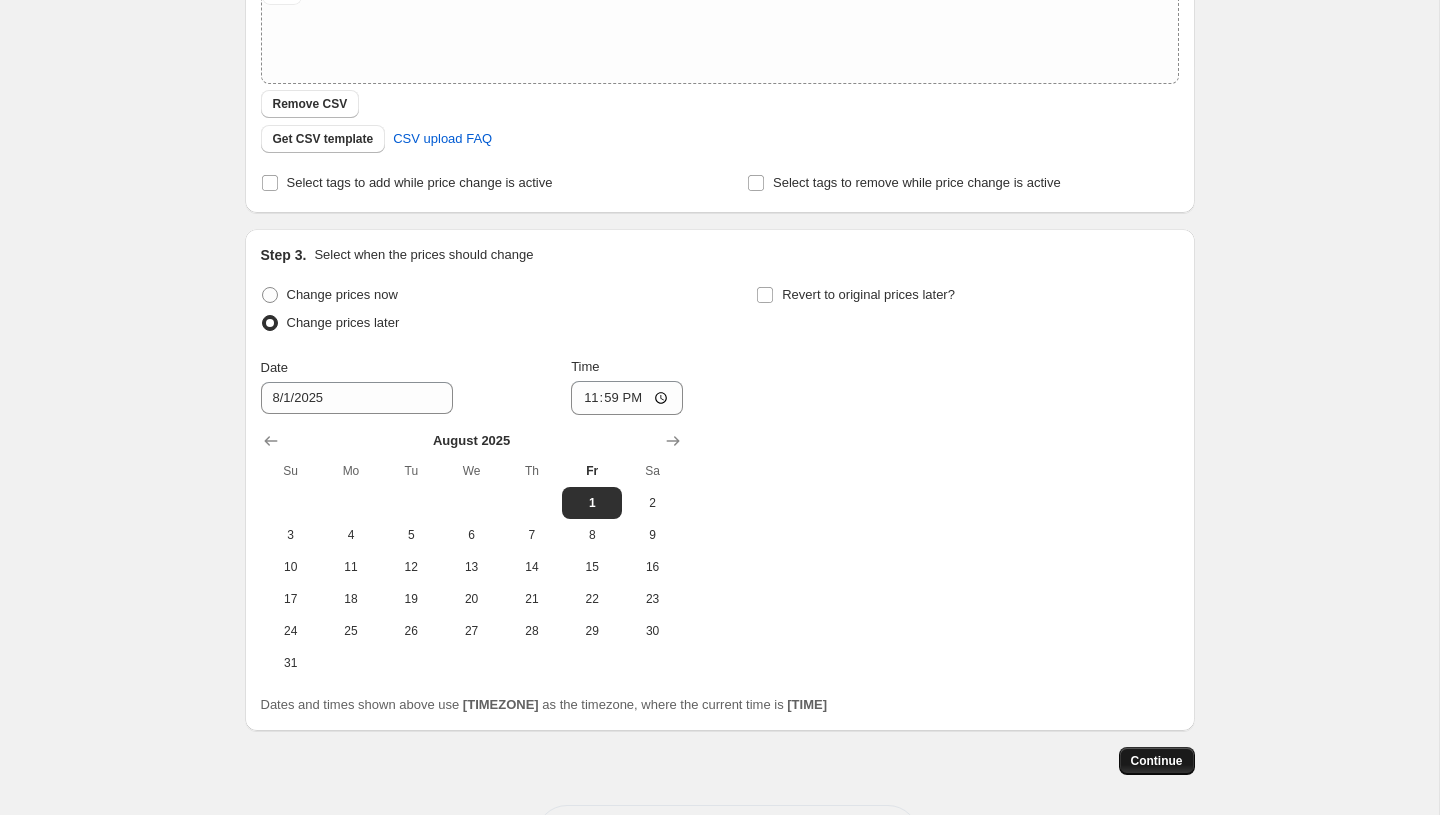 click on "Continue" at bounding box center [1157, 761] 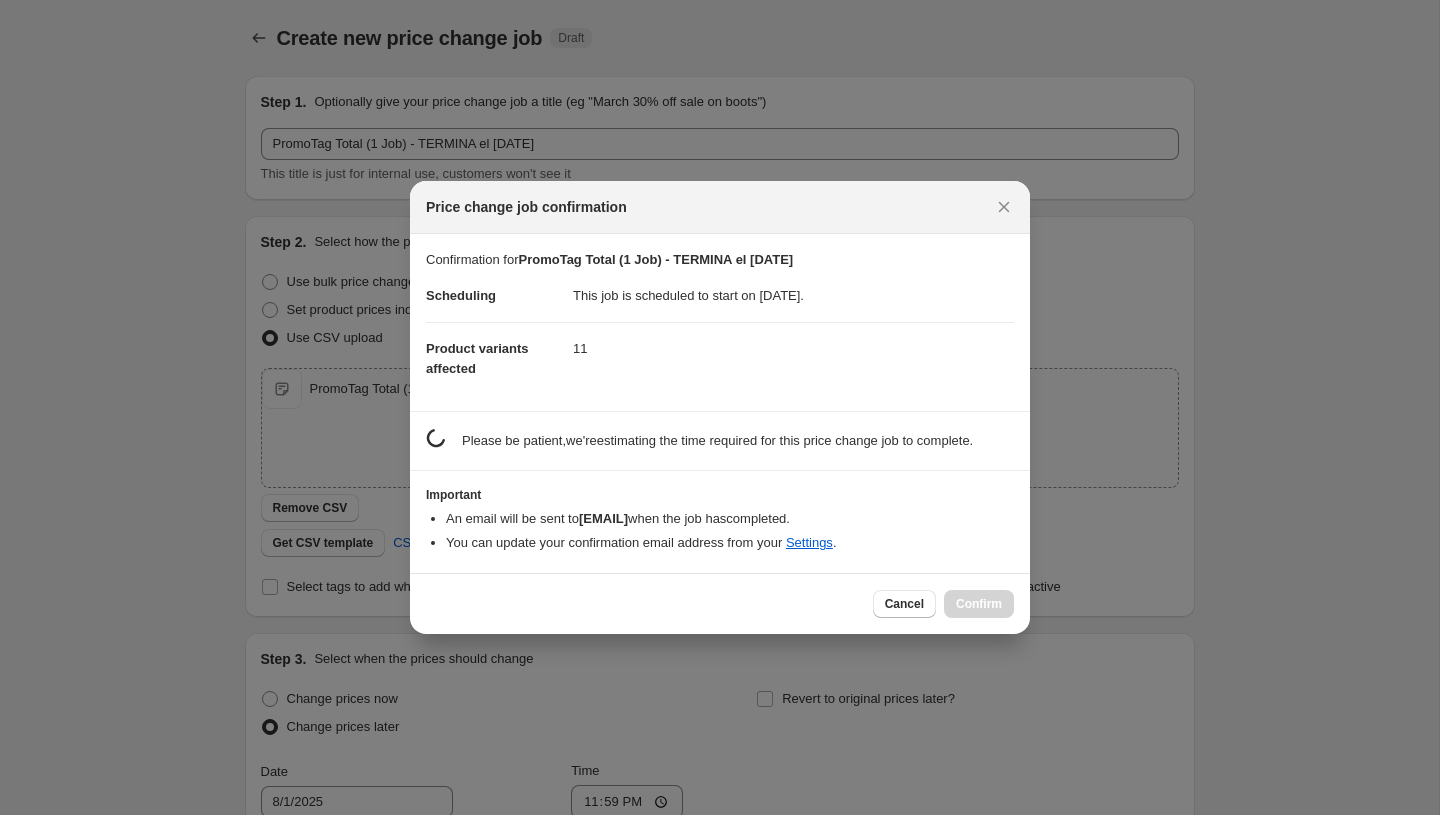 scroll, scrollTop: 404, scrollLeft: 0, axis: vertical 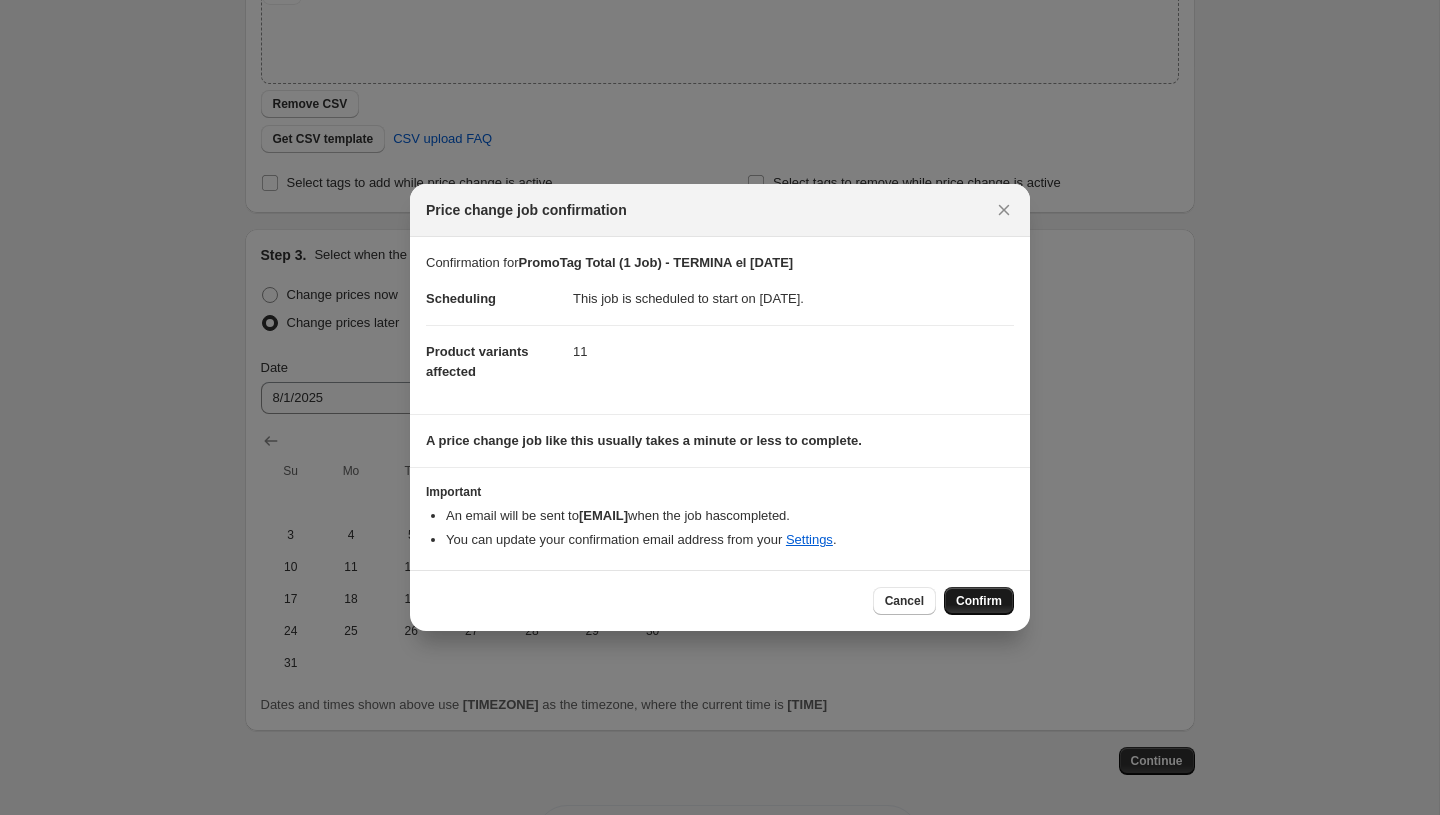 click on "Confirm" at bounding box center [979, 601] 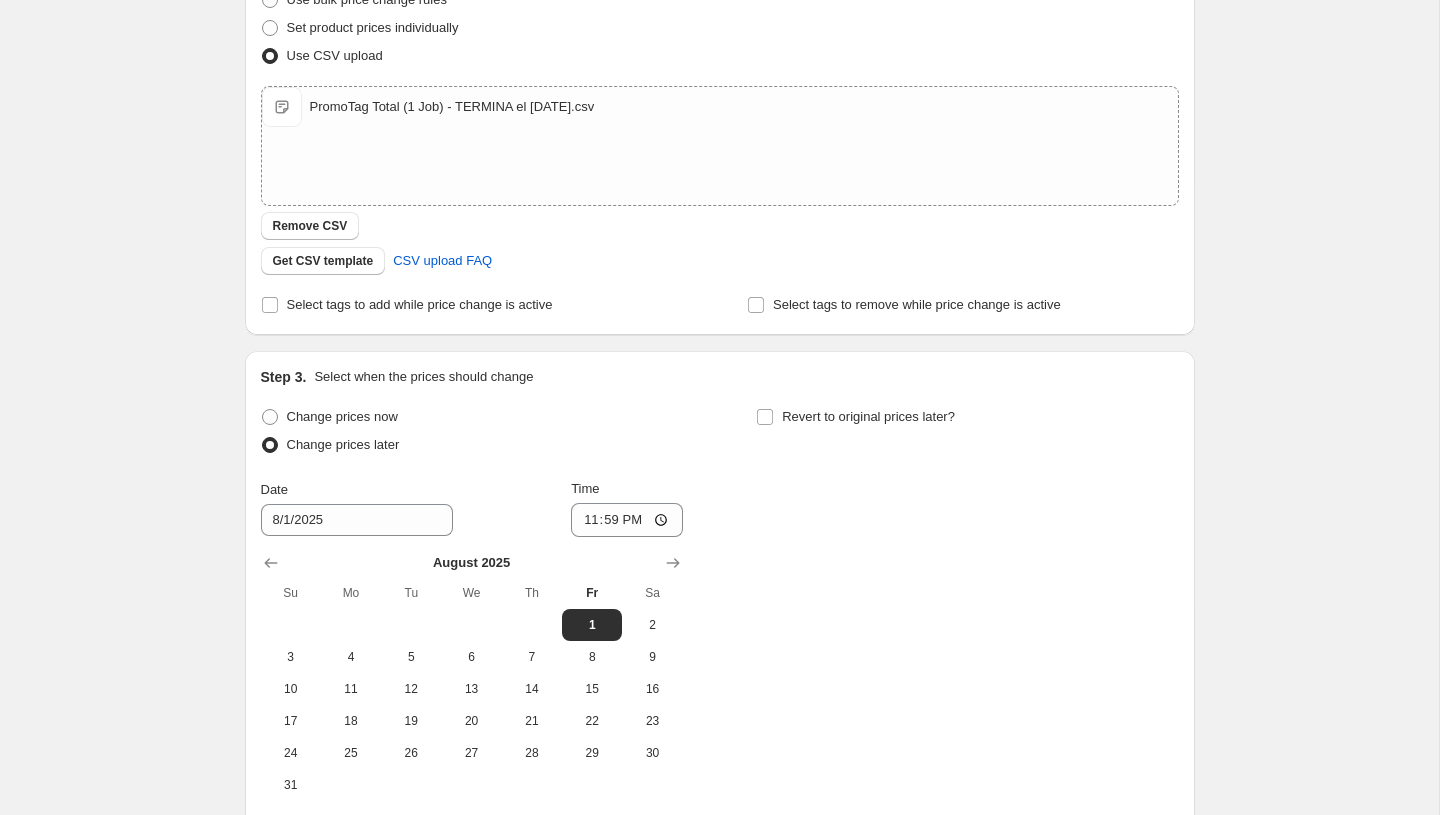 scroll, scrollTop: 0, scrollLeft: 0, axis: both 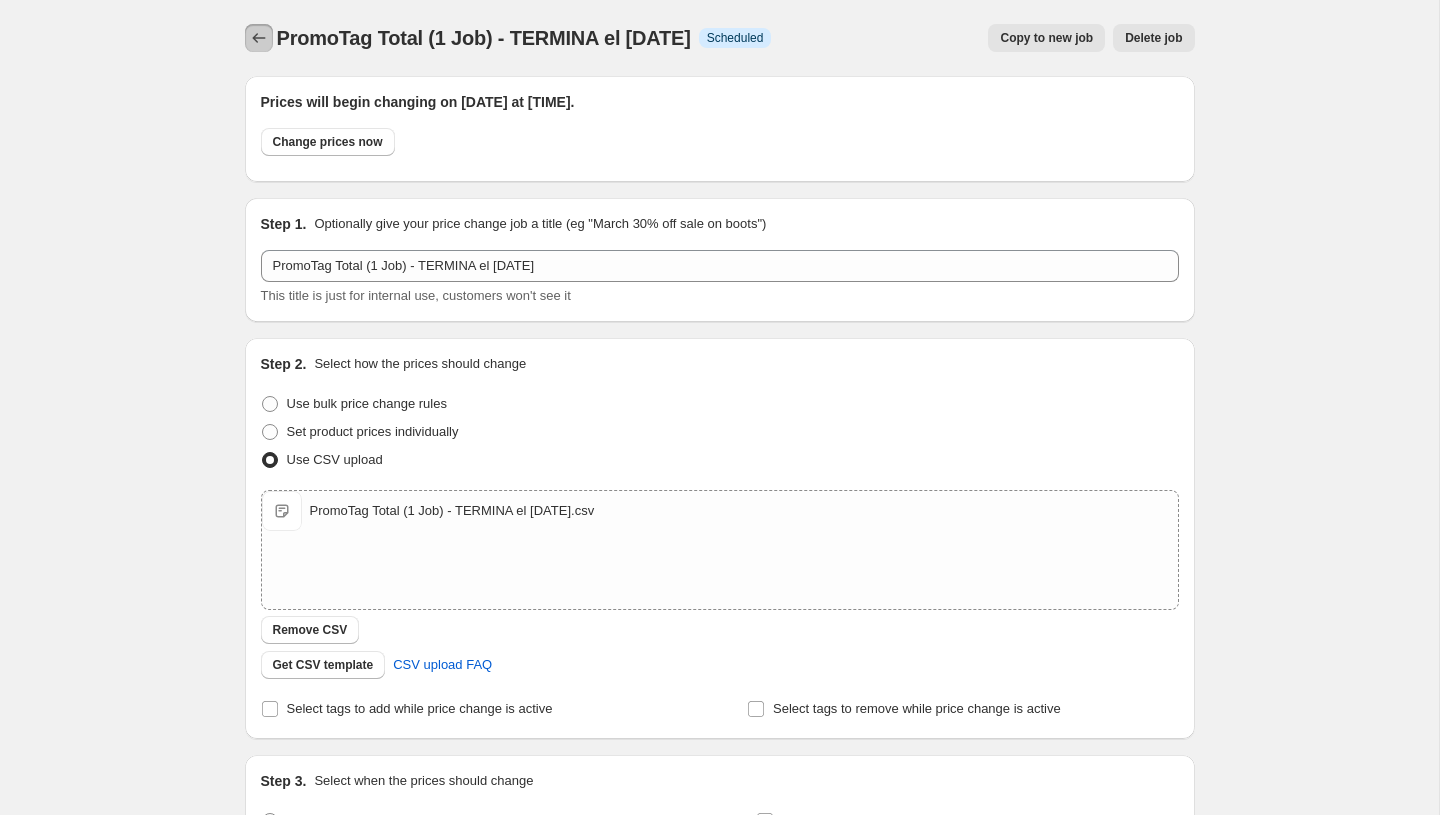click 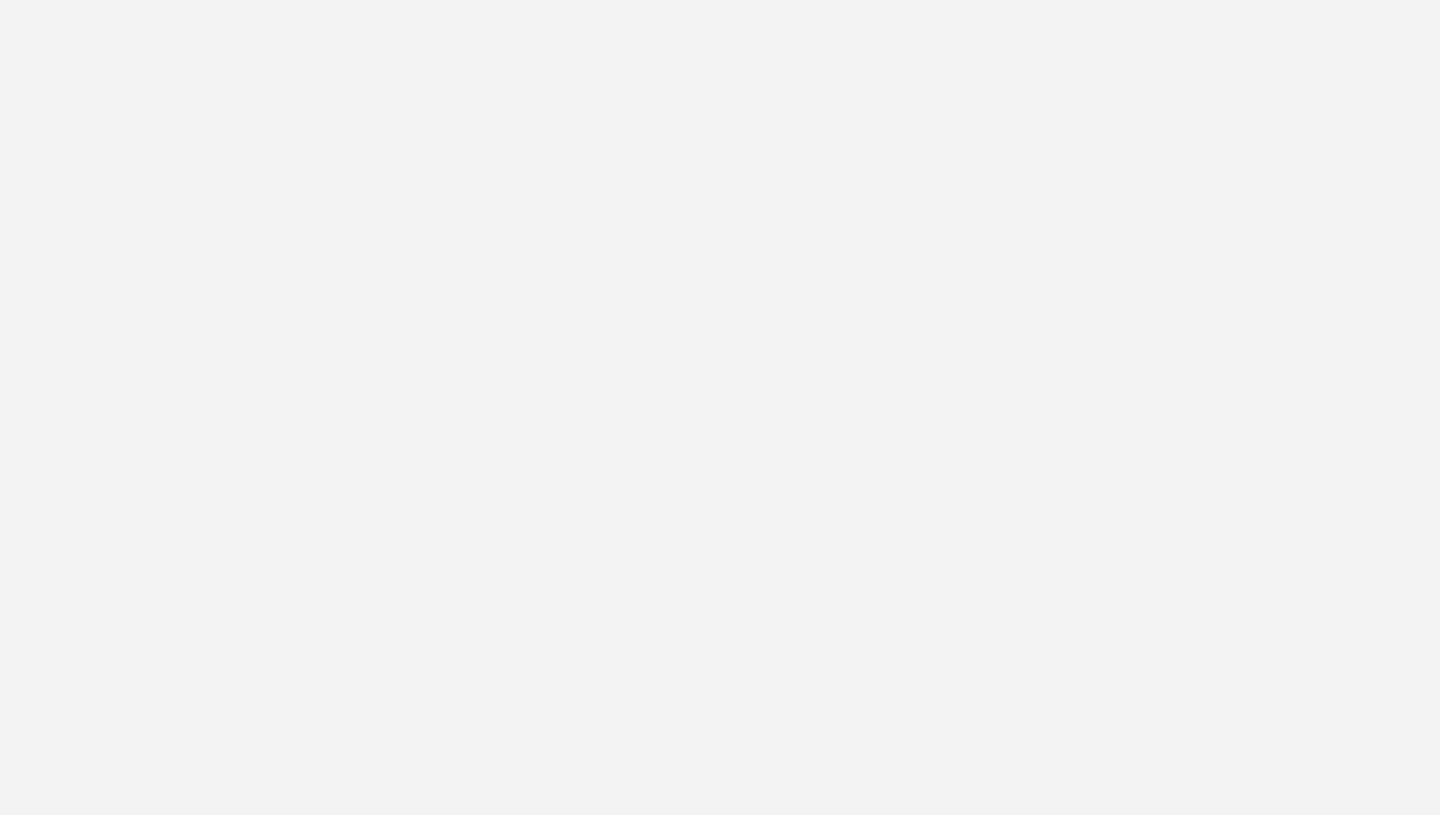 scroll, scrollTop: 0, scrollLeft: 0, axis: both 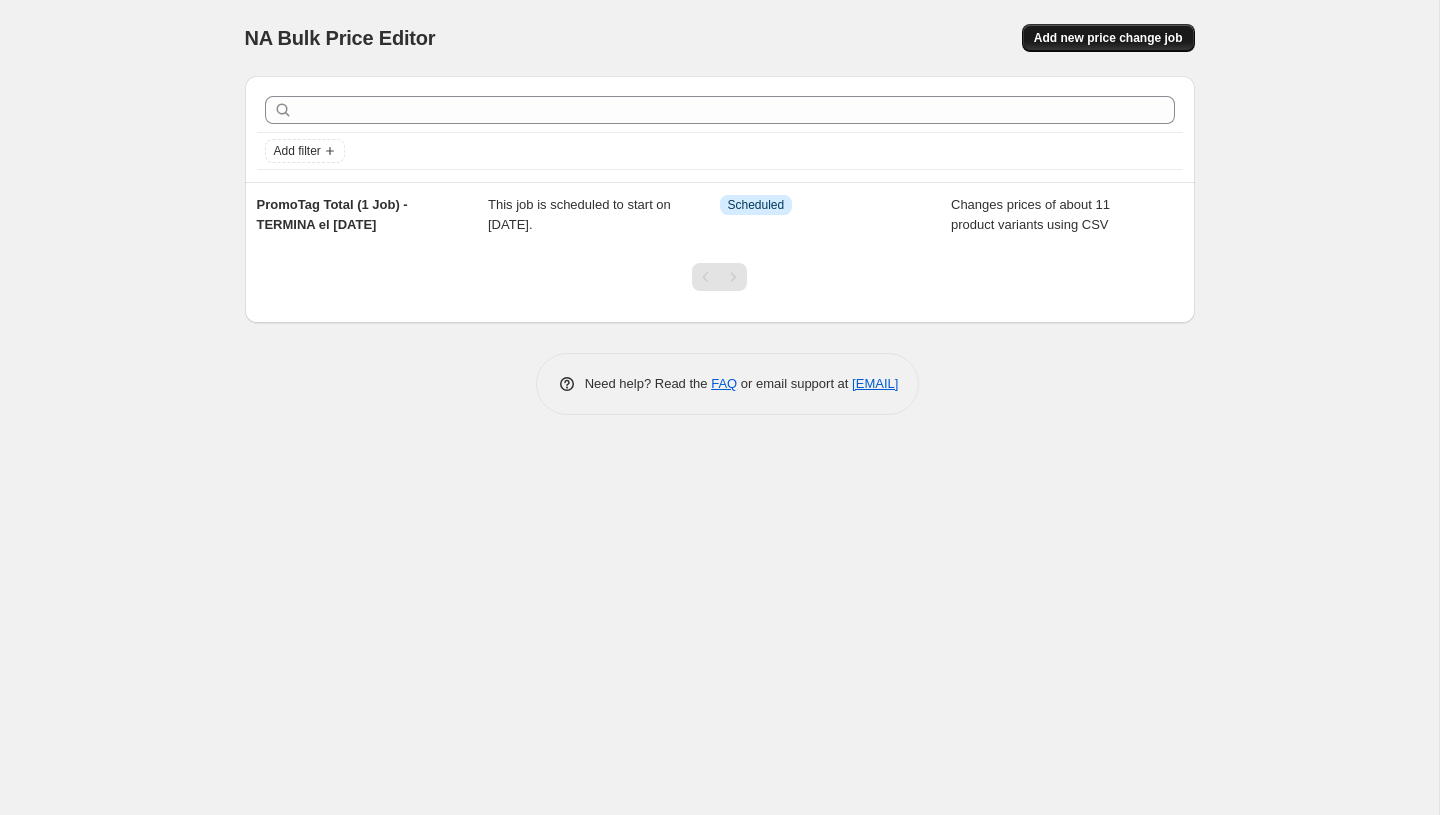 click on "Add new price change job" at bounding box center (1108, 38) 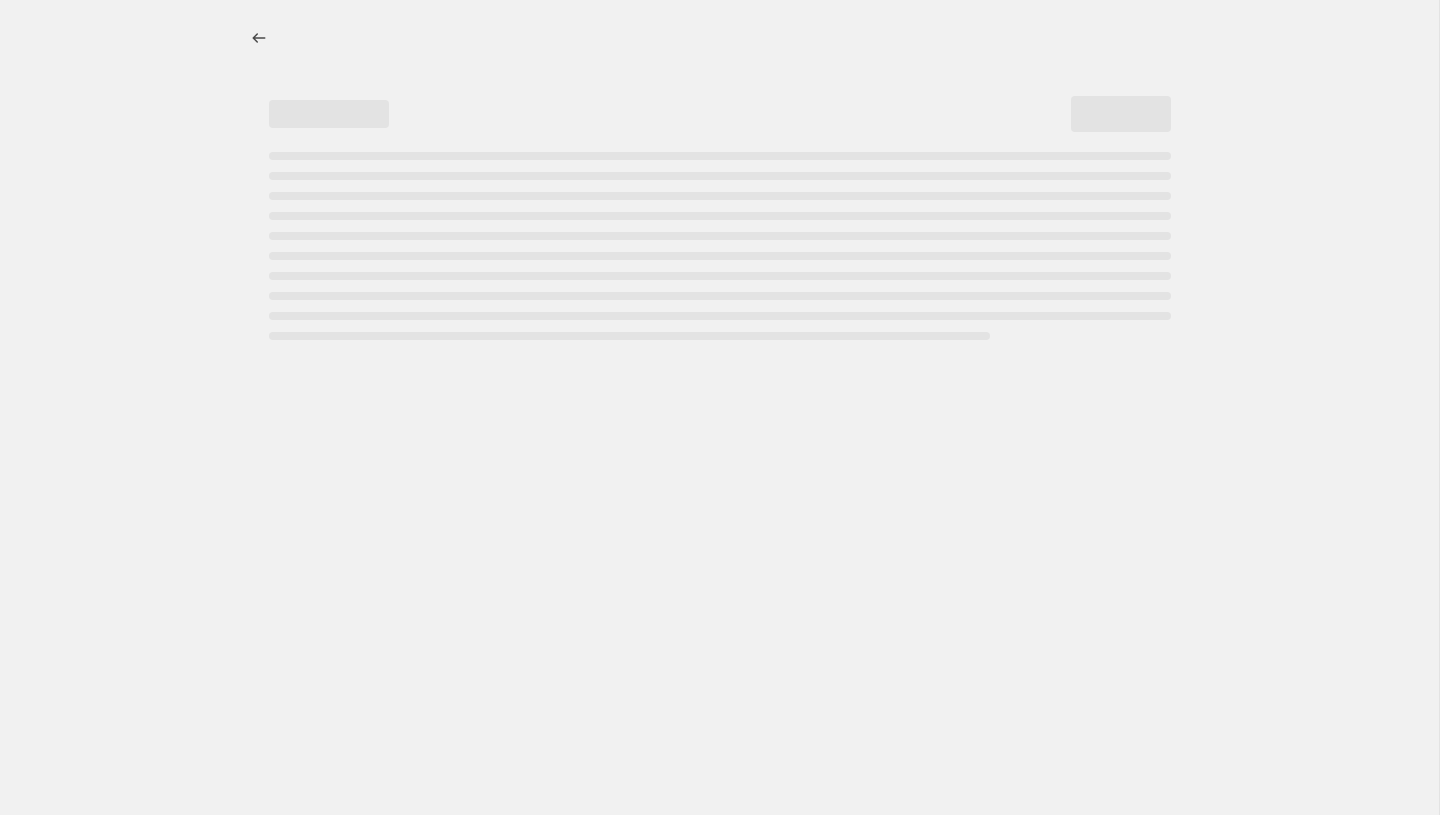click at bounding box center [720, 38] 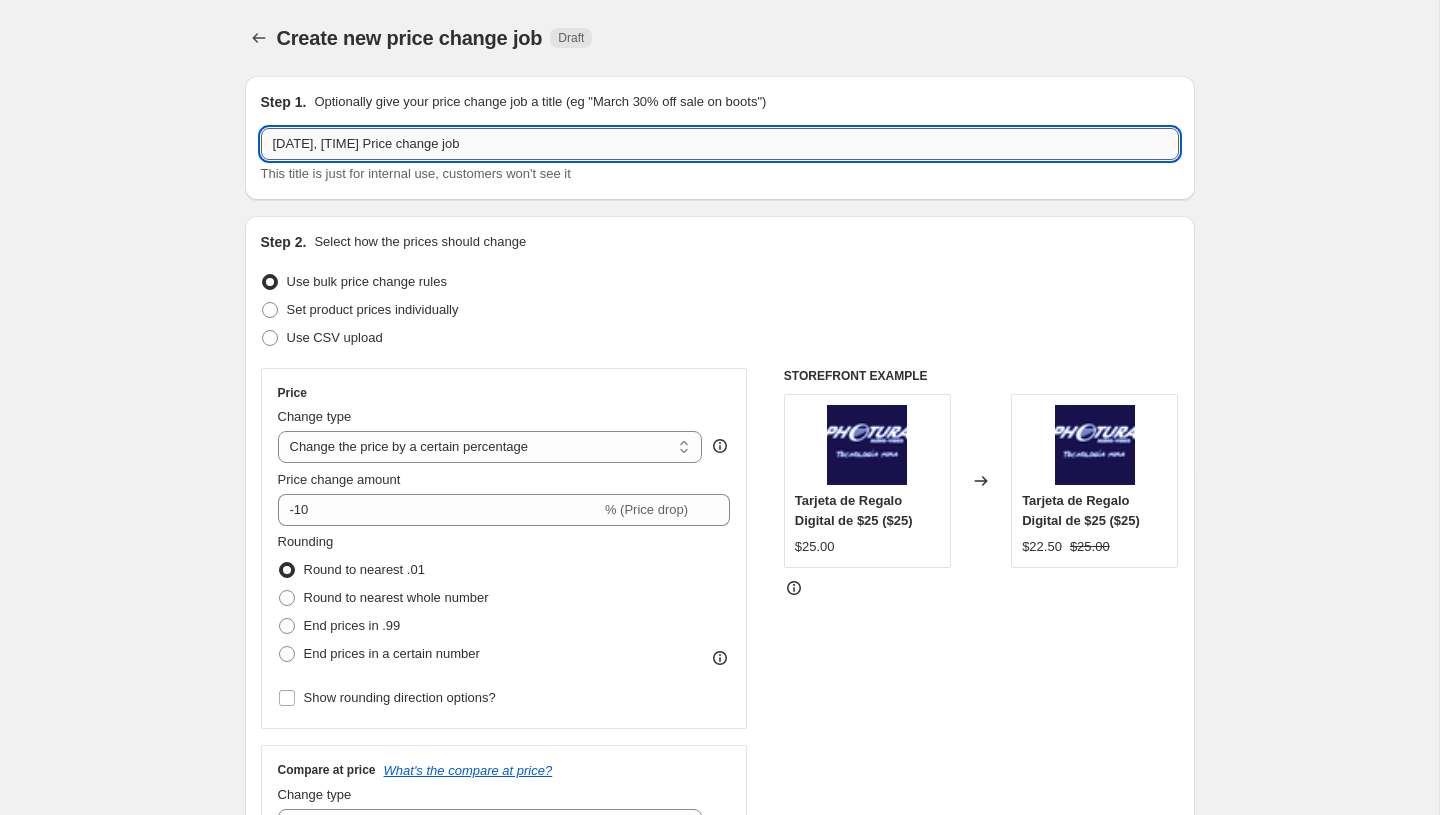click on "Aug 1, 2025, 8:27:23 PM Price change job" at bounding box center [720, 144] 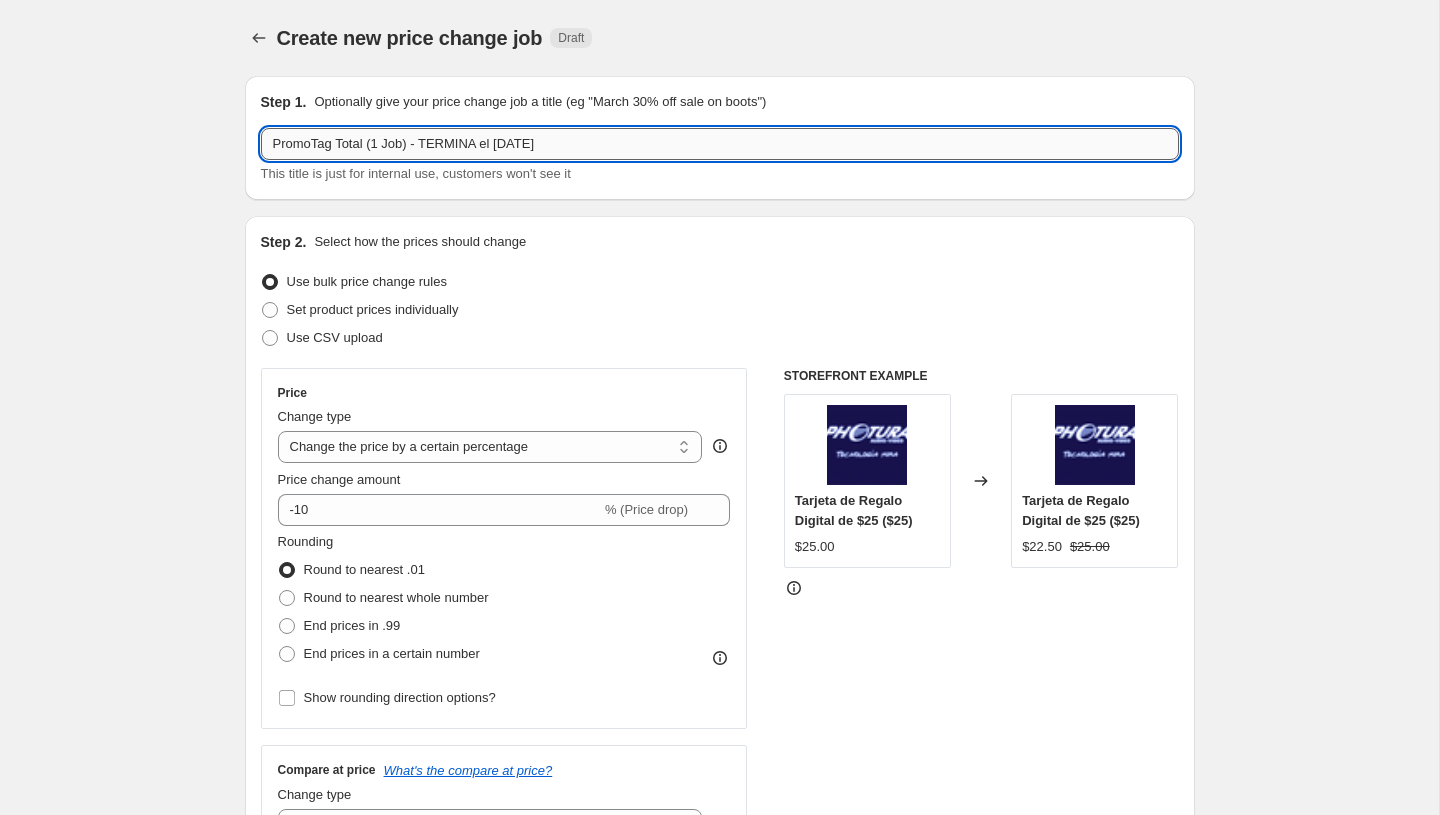 click on "PromoTag Total (1 Job) - TERMINA el [DATE]" at bounding box center (720, 144) 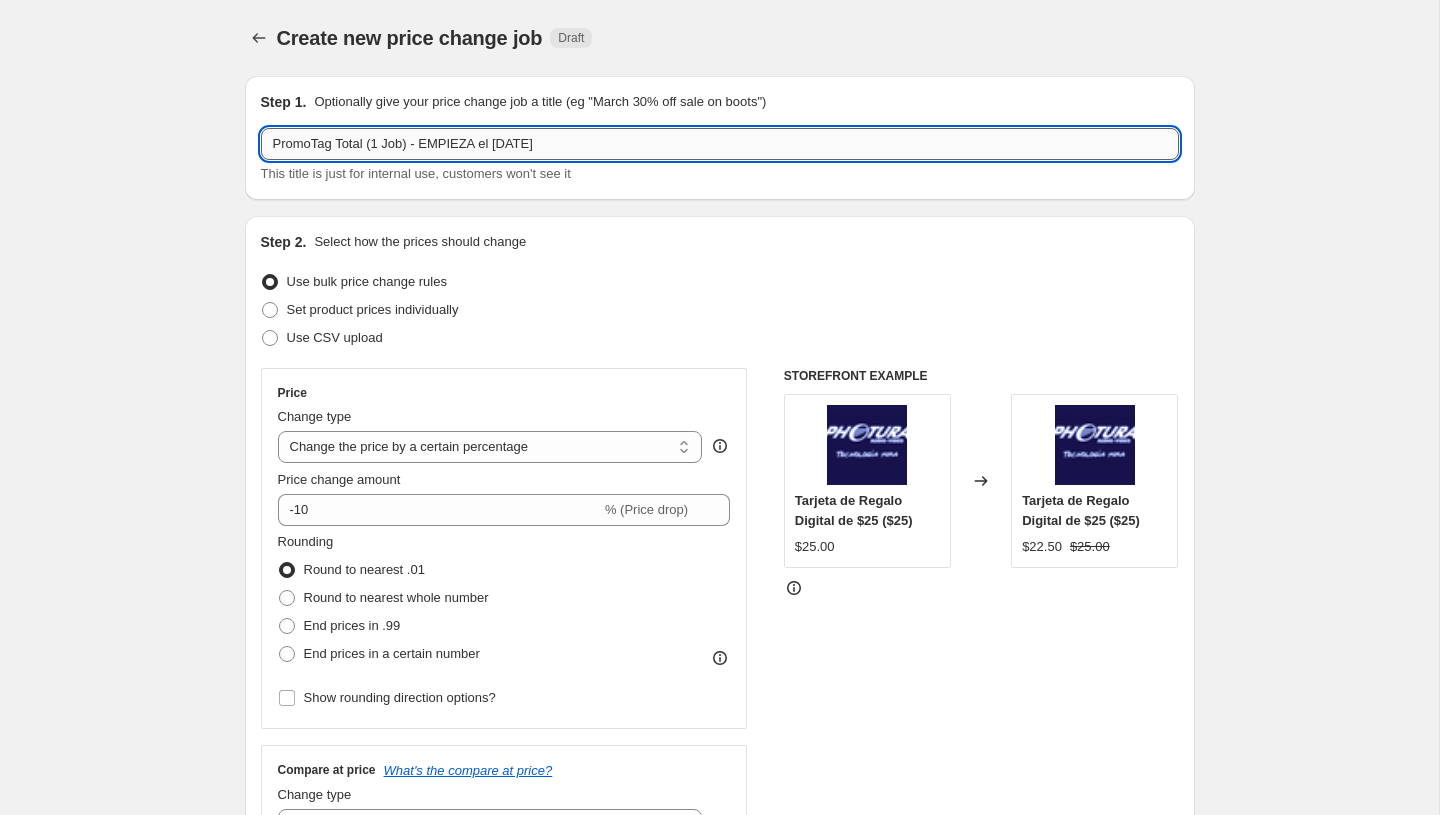 click on "PromoTag Total (1 Job) - EMPIEZA el 1 de Agosto" at bounding box center [720, 144] 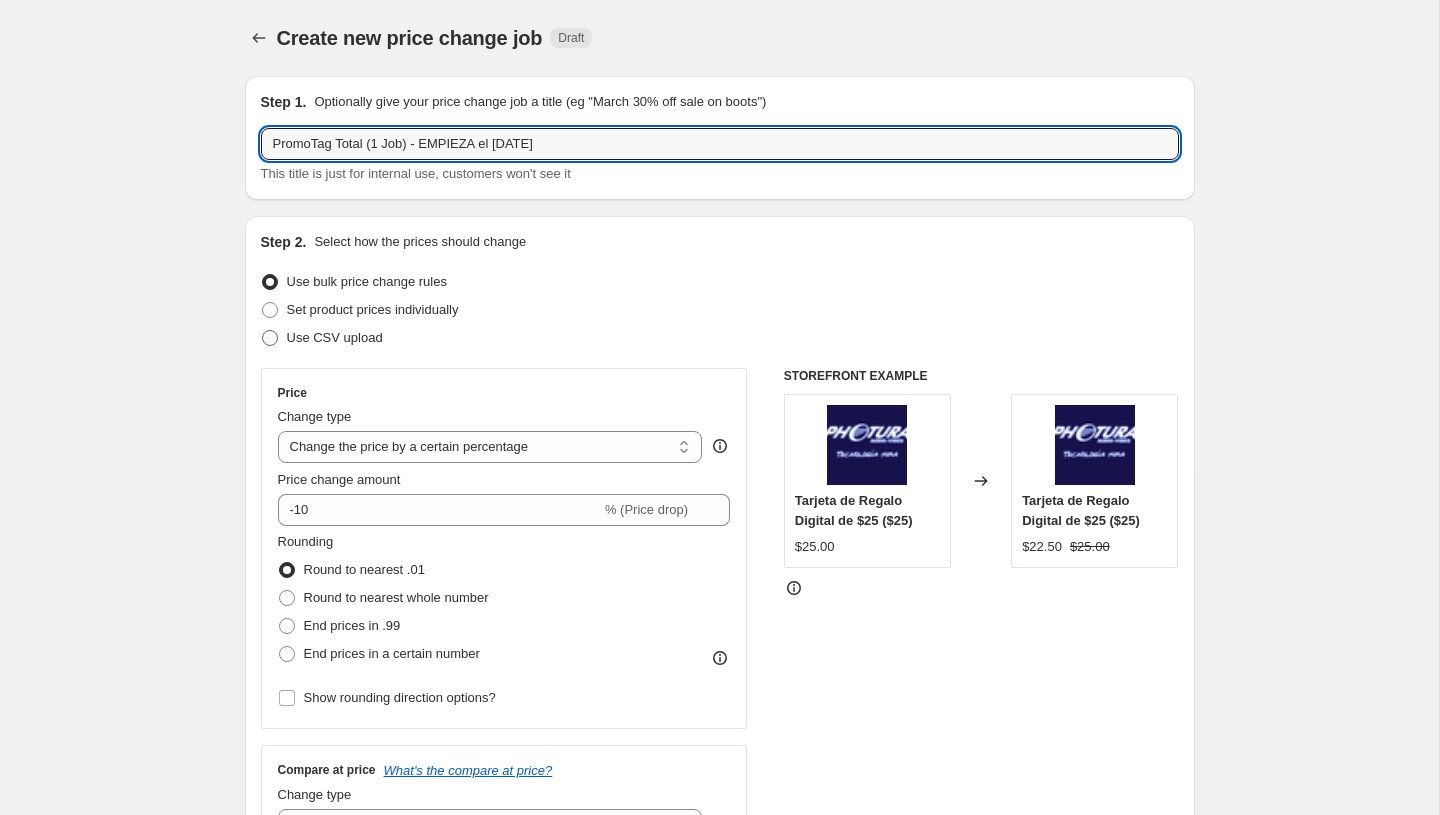type on "PromoTag Total (1 Job) - EMPIEZA el 2 de Agosto" 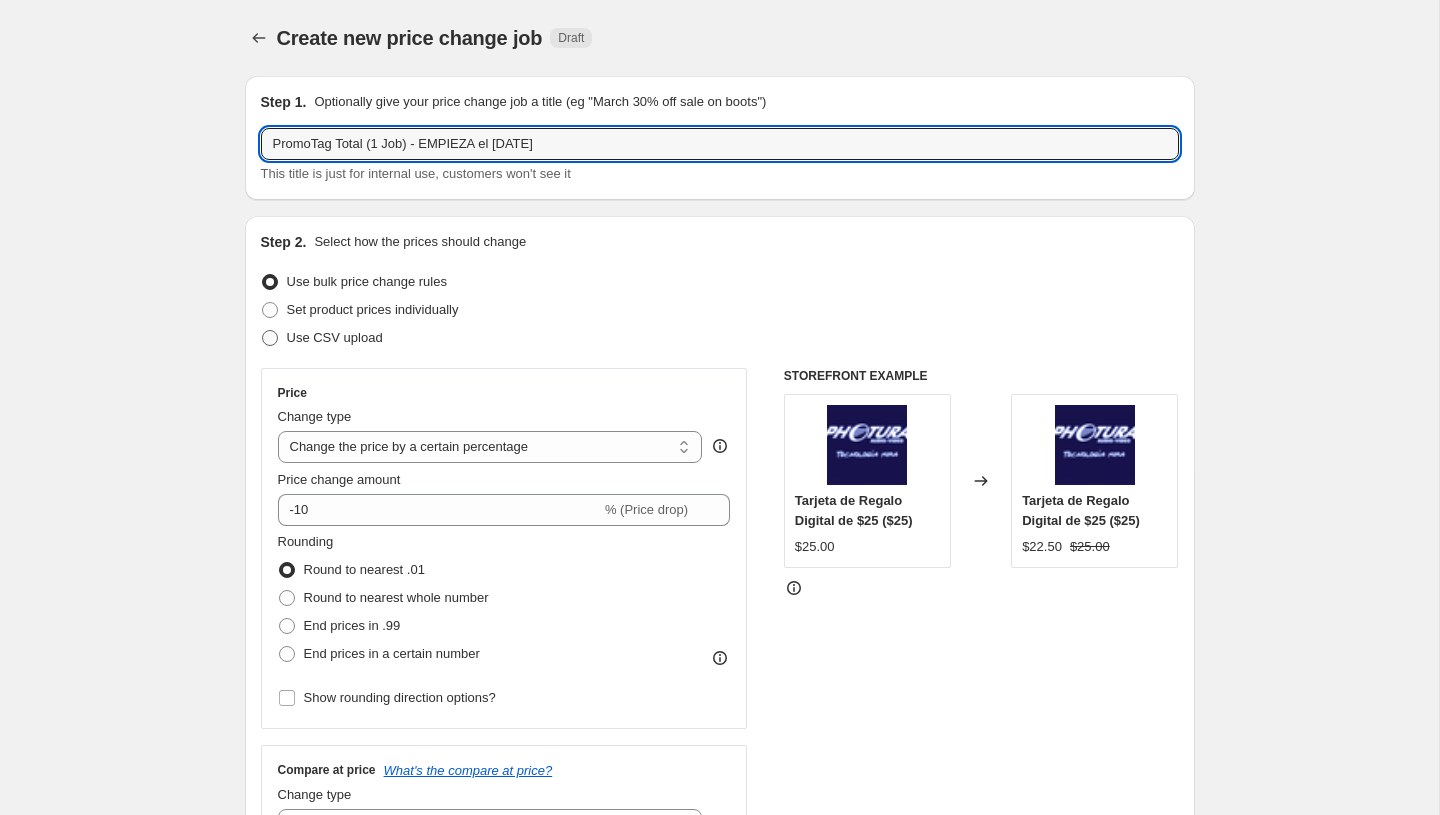 radio on "true" 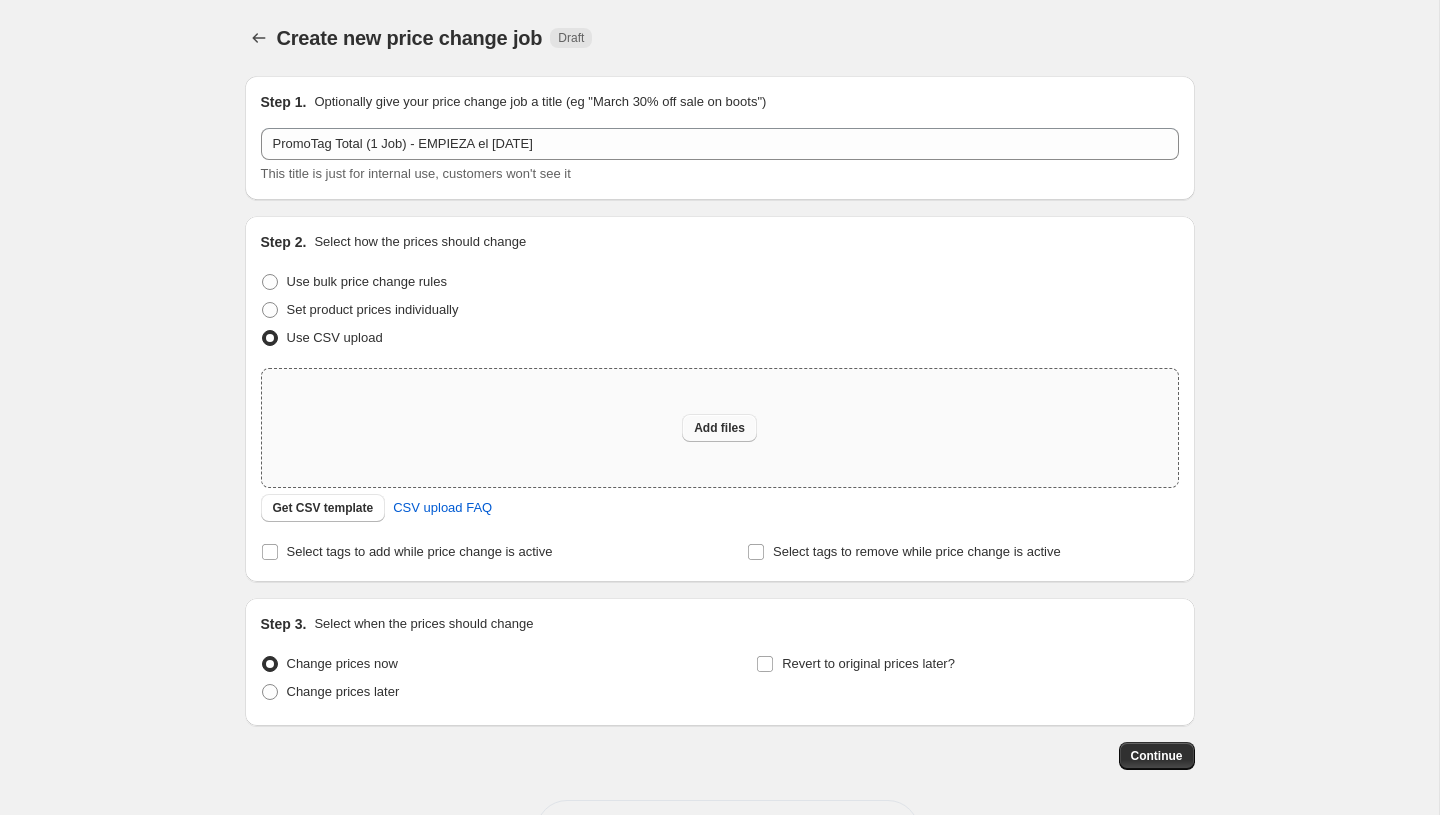 click on "Add files" at bounding box center (719, 428) 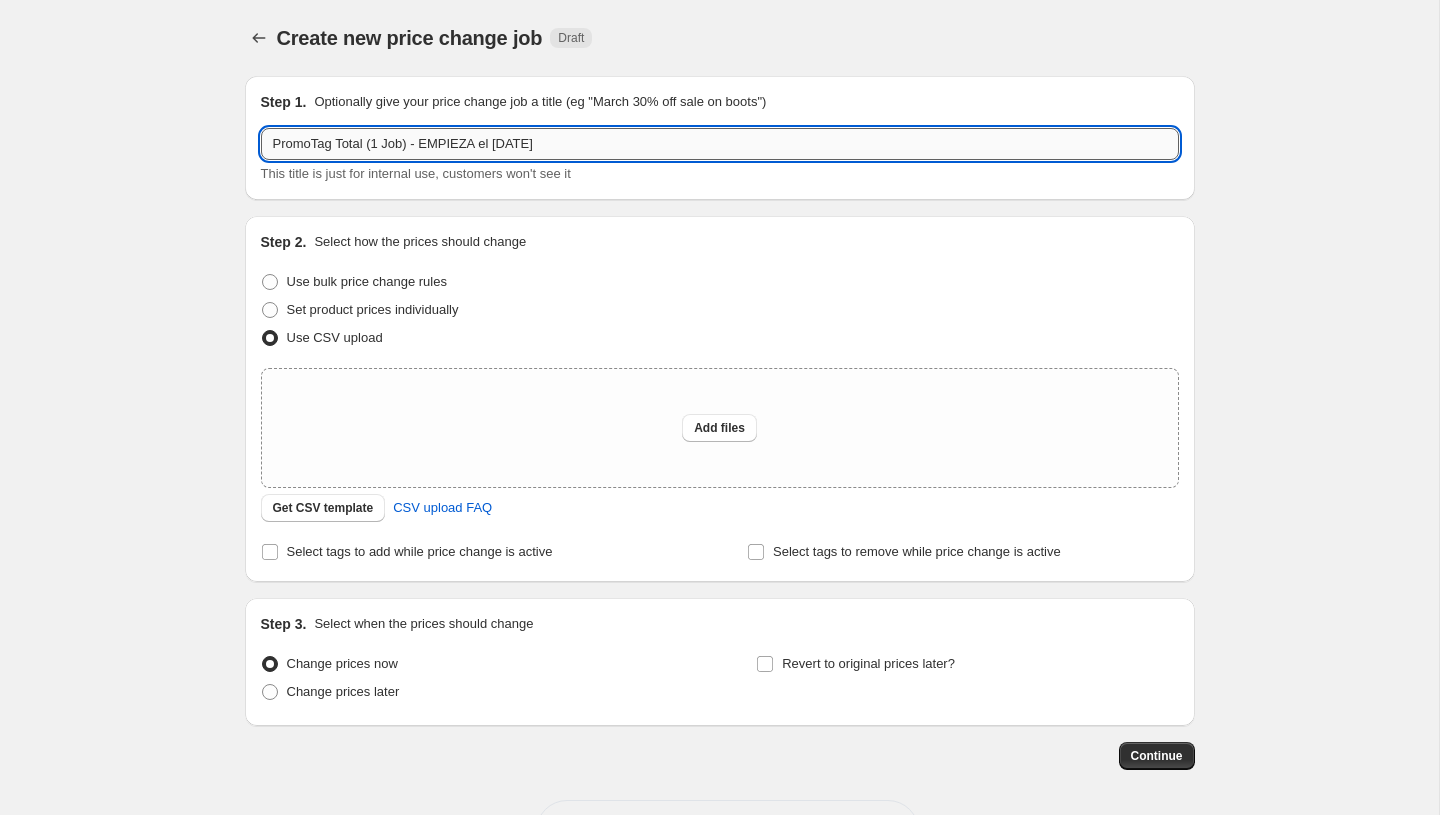 click on "PromoTag Total (1 Job) - EMPIEZA el 2 de Agosto" at bounding box center [720, 144] 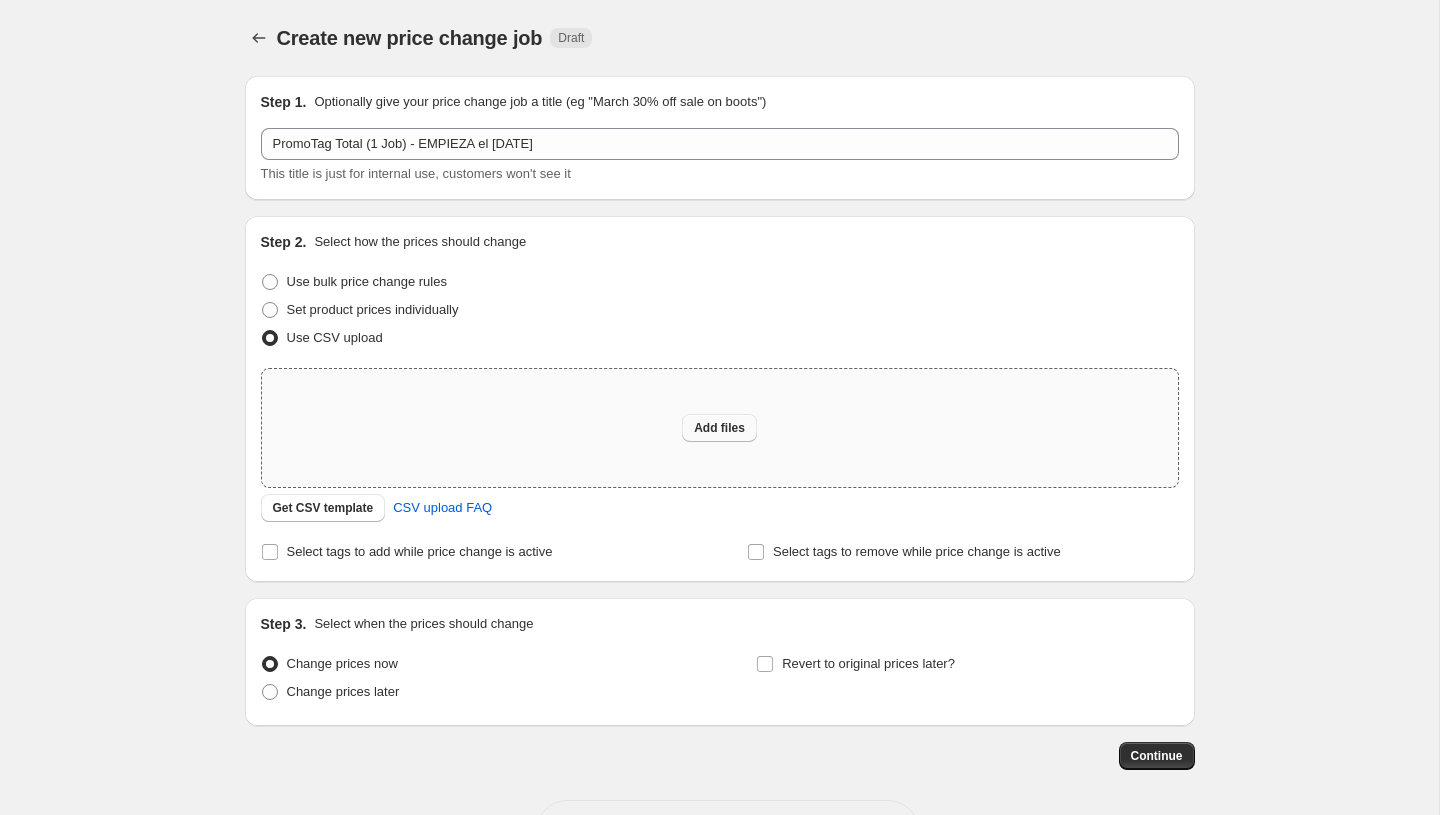 click on "Add files" at bounding box center (719, 428) 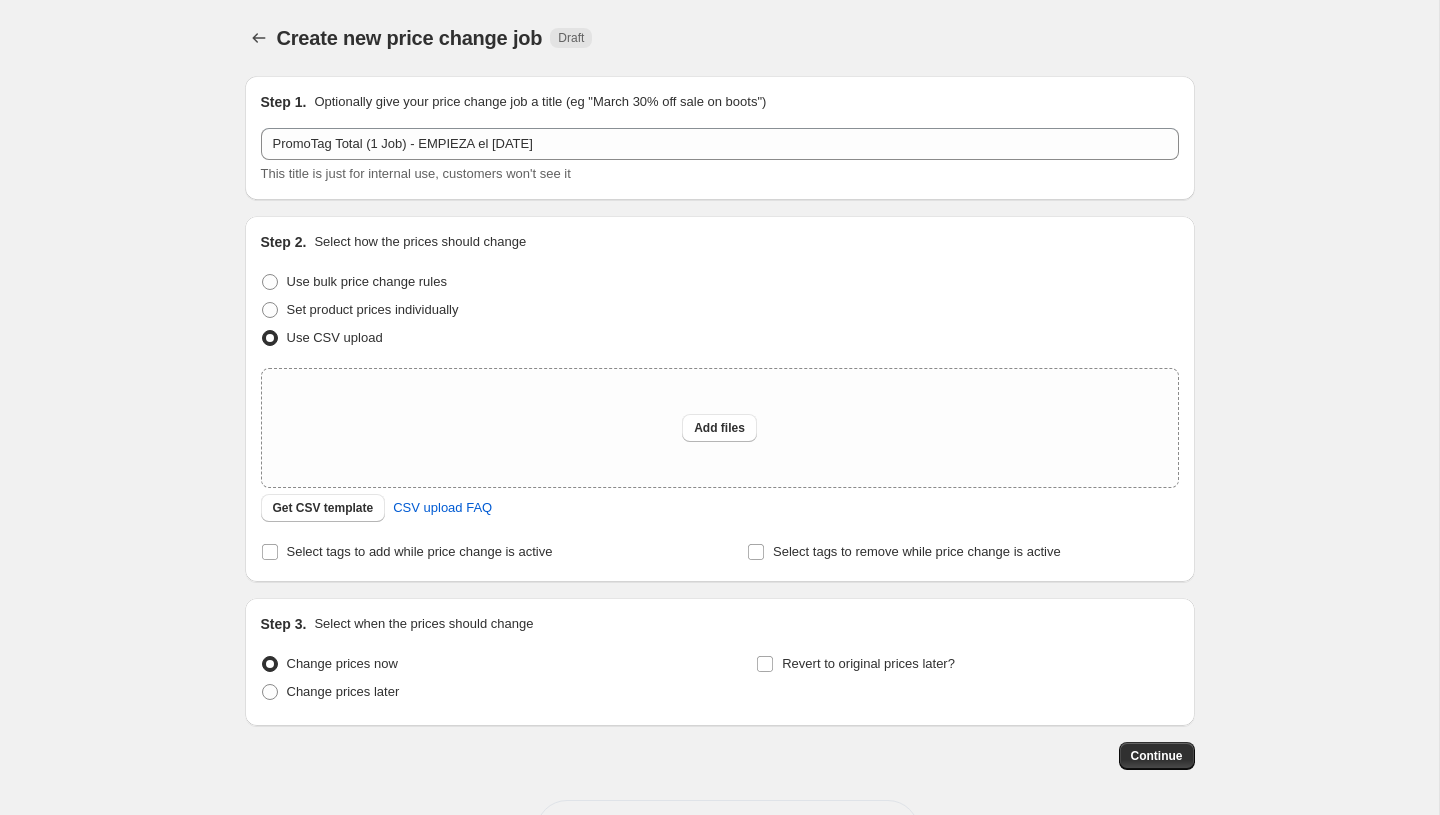 type on "C:\fakepath\PromoTag Total (1 Job) - EMPIEZA el 2 de Agosto.csv" 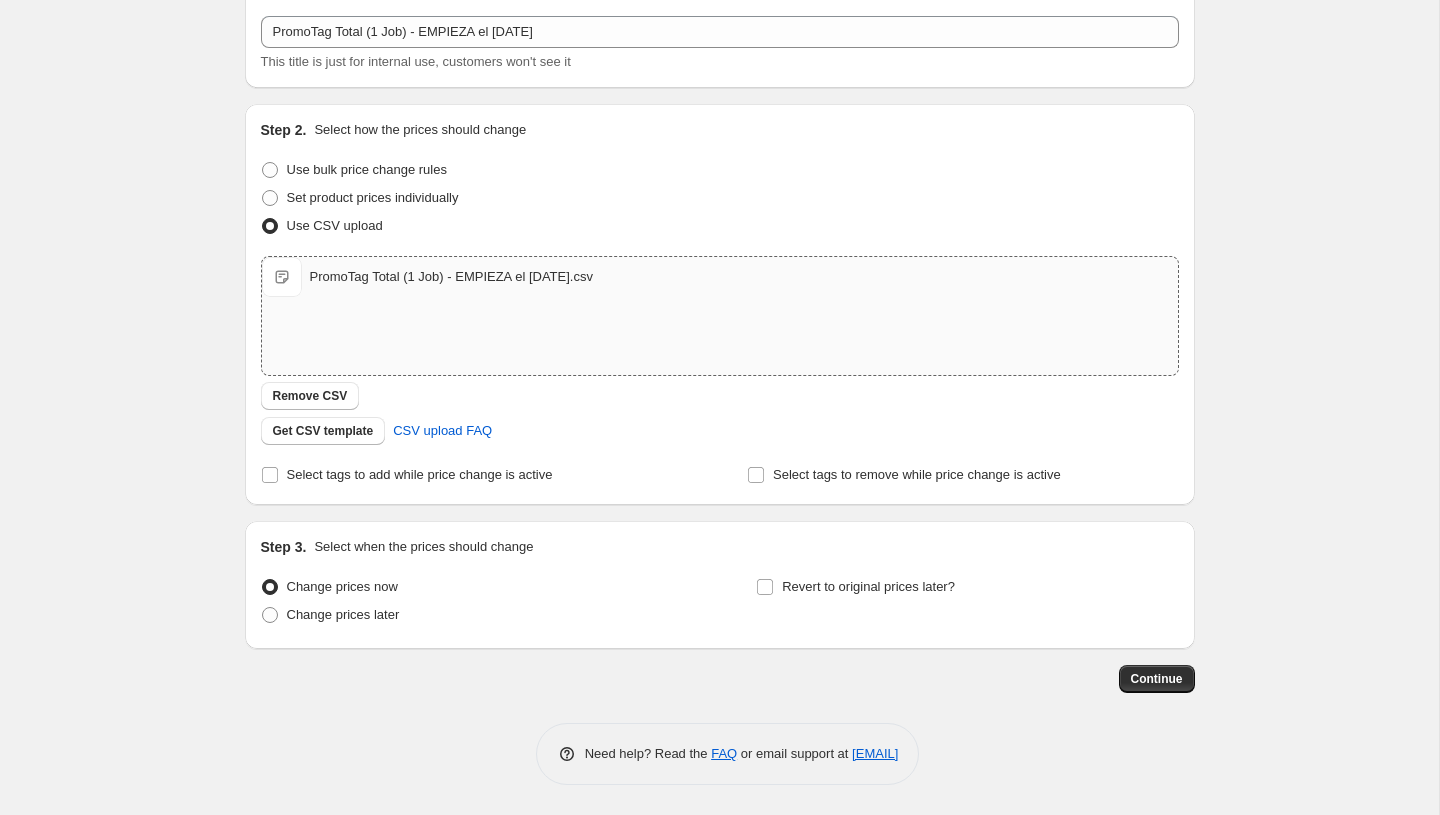 scroll, scrollTop: 111, scrollLeft: 0, axis: vertical 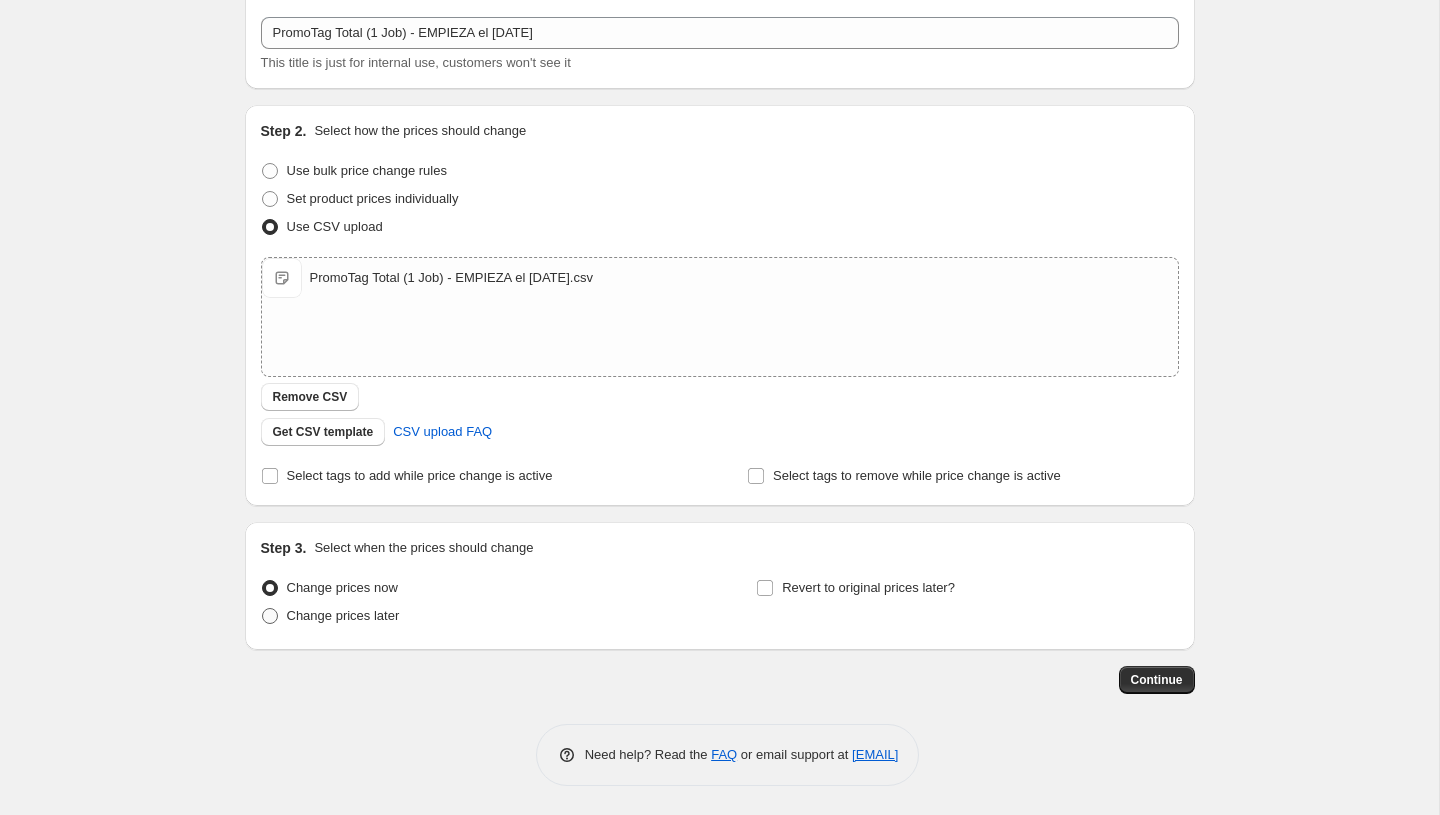 click on "Change prices later" at bounding box center (343, 615) 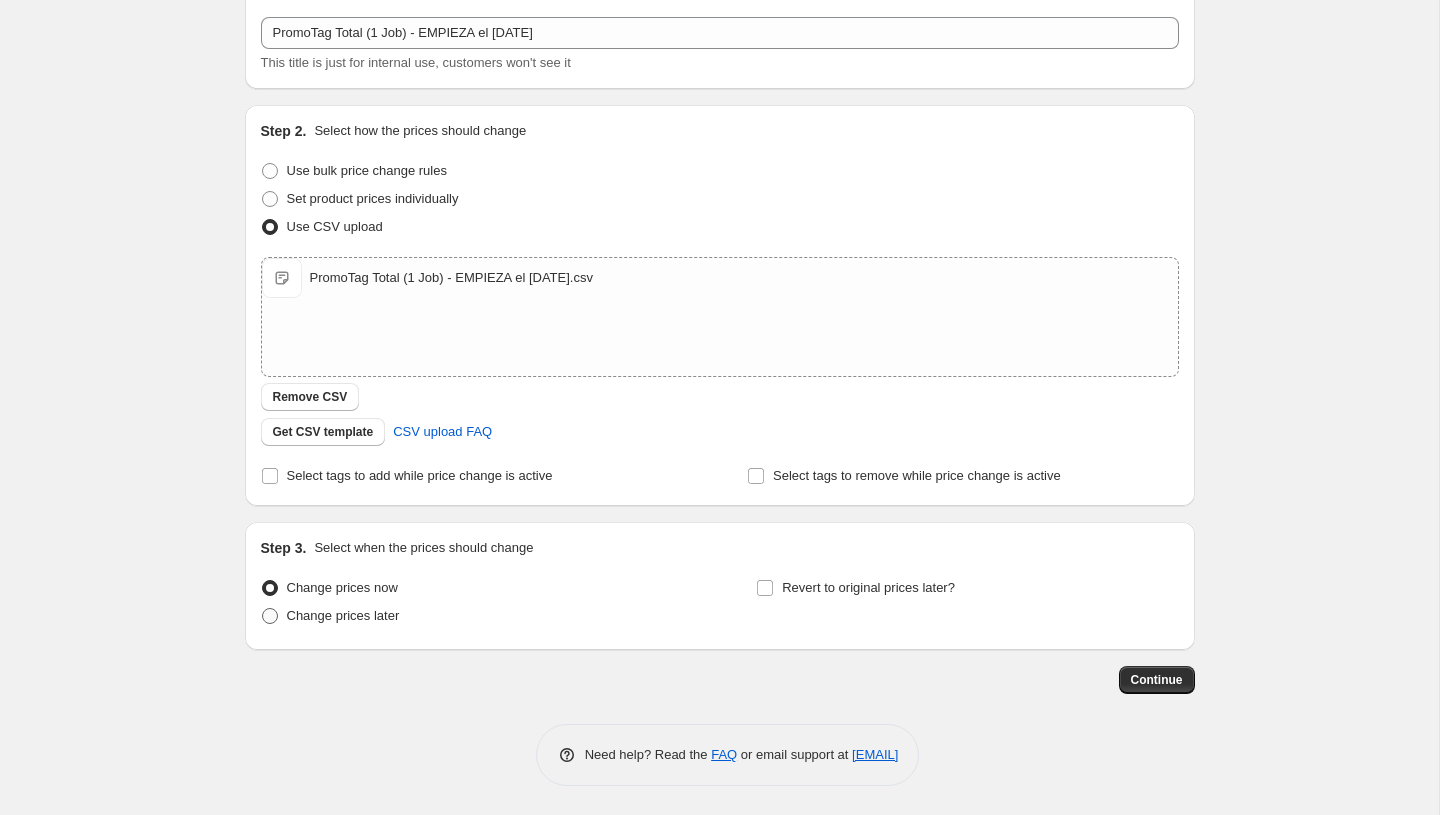 radio on "true" 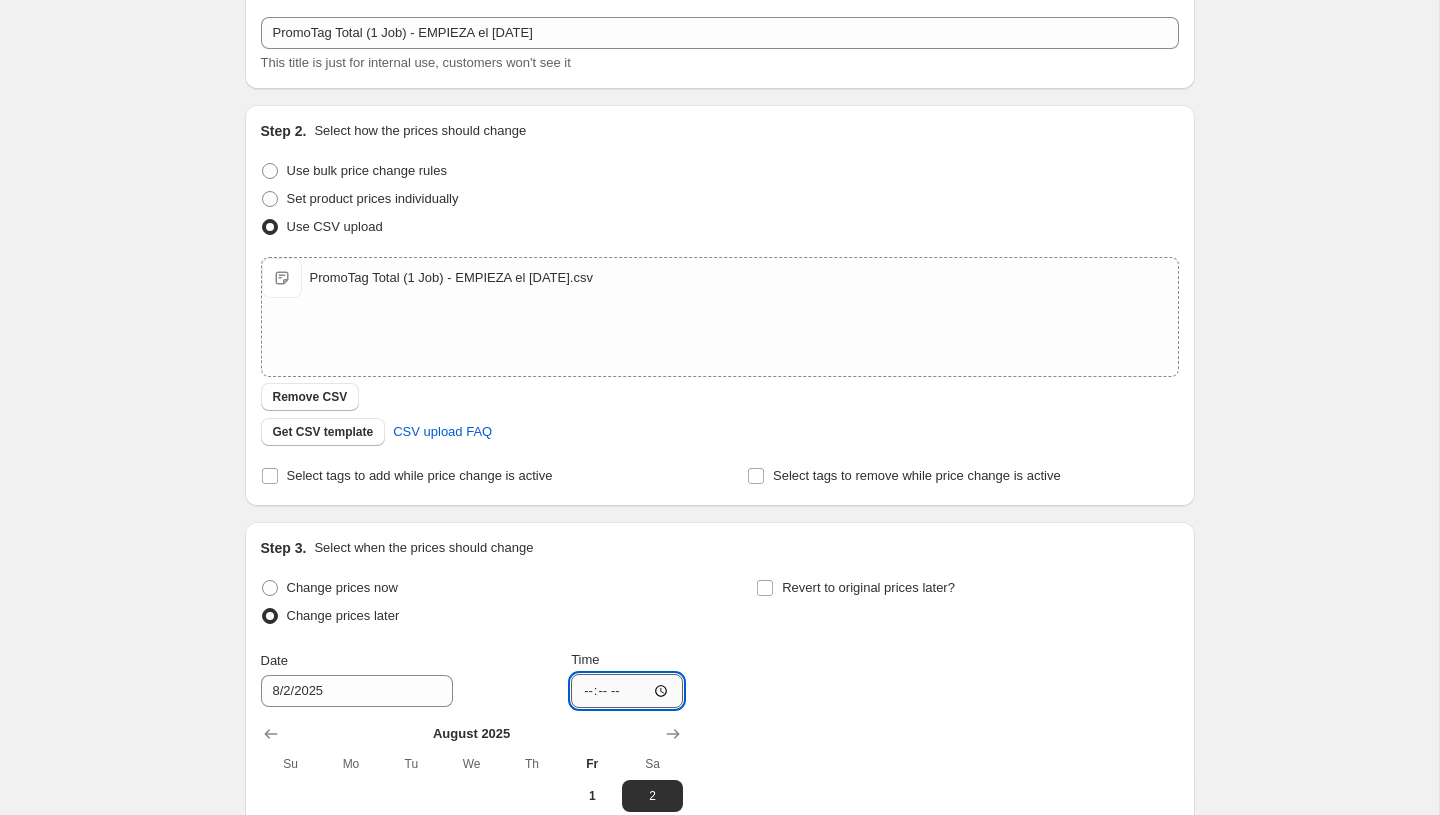 click on "20:28" at bounding box center (627, 691) 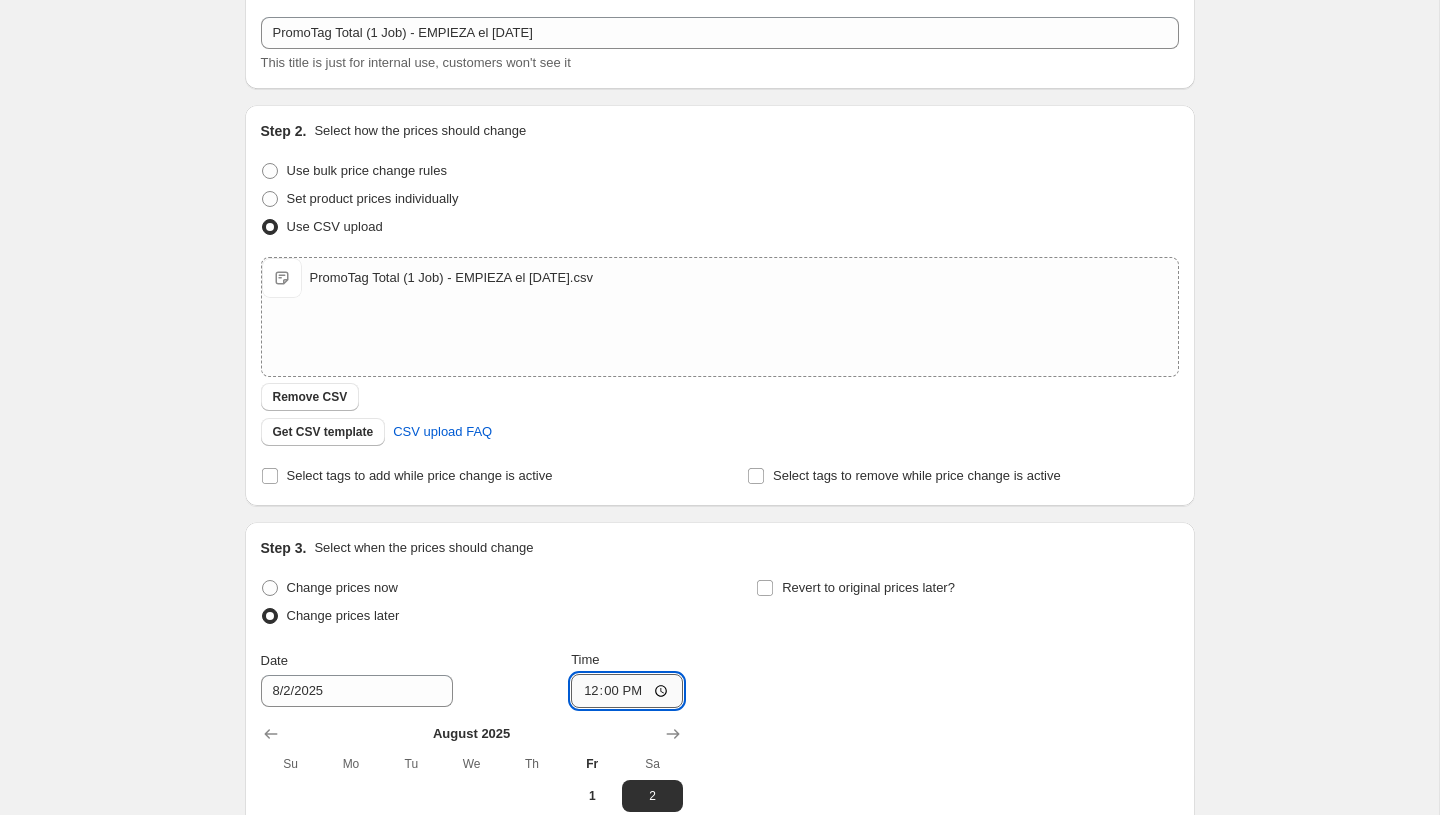 type on "00:00" 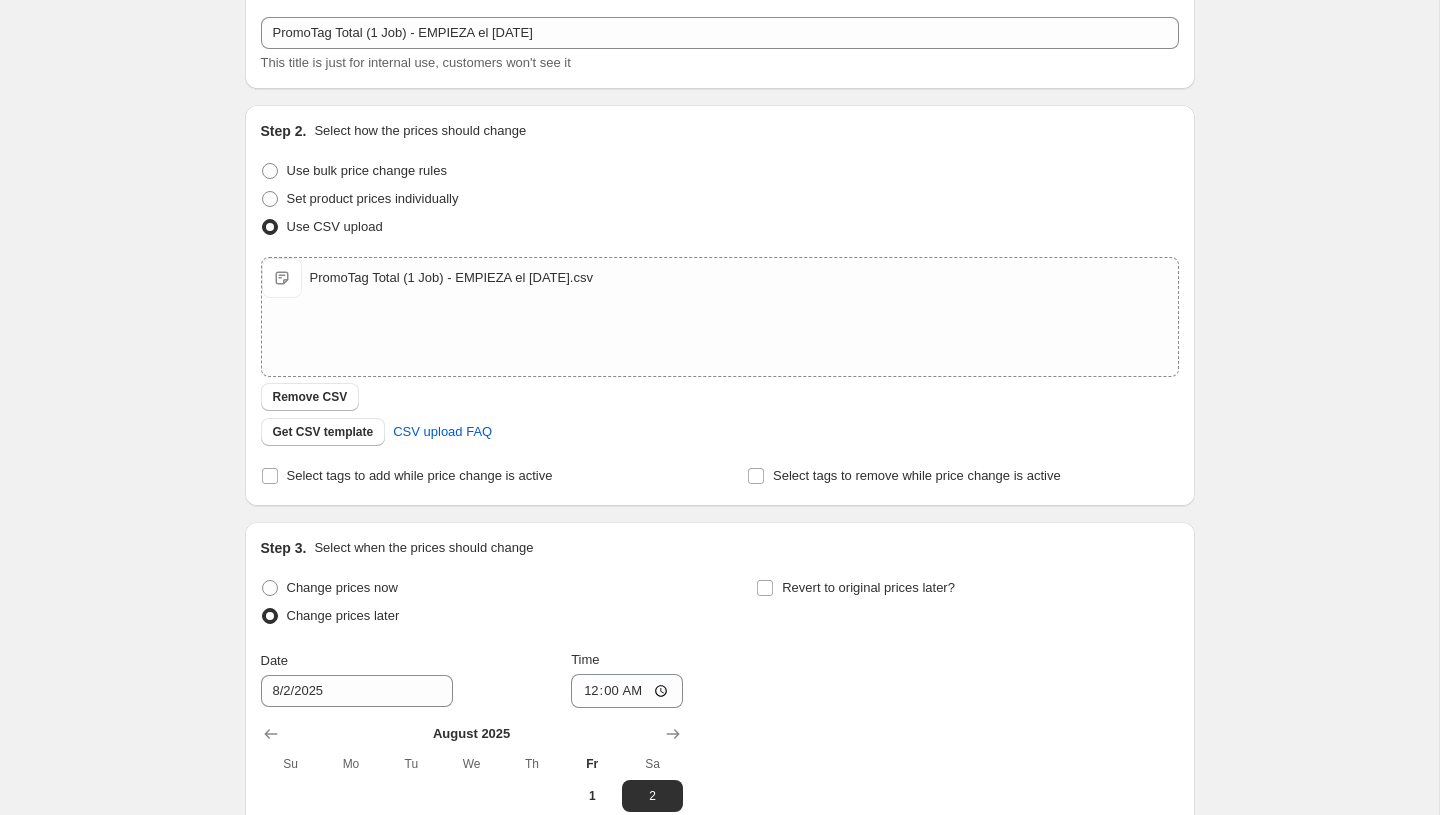 click on "Change prices now Change prices later Date 8/2/2025 Time 00:00 August   2025 Su Mo Tu We Th Fr Sa 1 2 3 4 5 6 7 8 9 10 11 12 13 14 15 16 17 18 19 20 21 22 23 24 25 26 27 28 29 30 31 Revert to original prices later?" at bounding box center [720, 773] 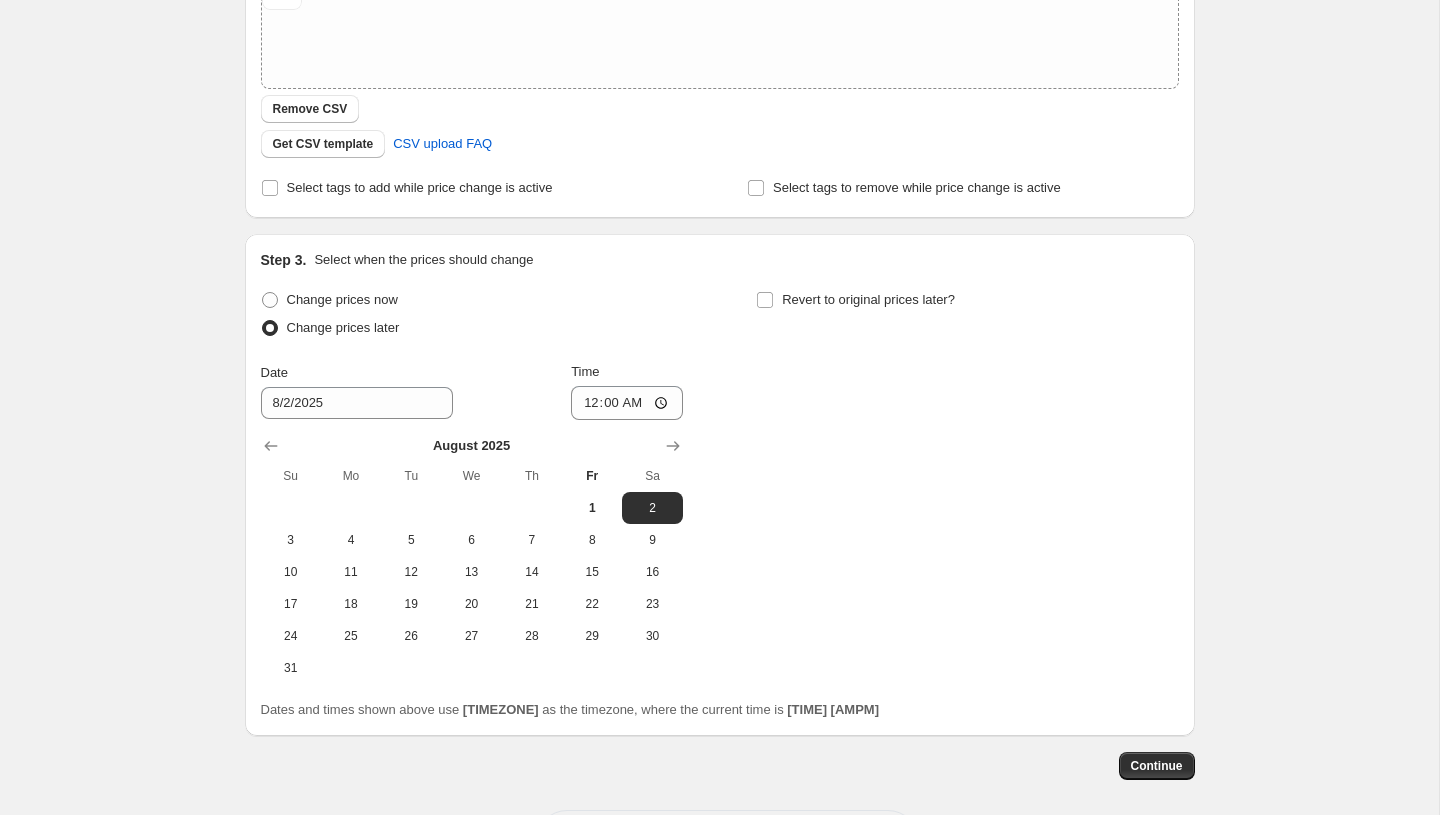 scroll, scrollTop: 486, scrollLeft: 0, axis: vertical 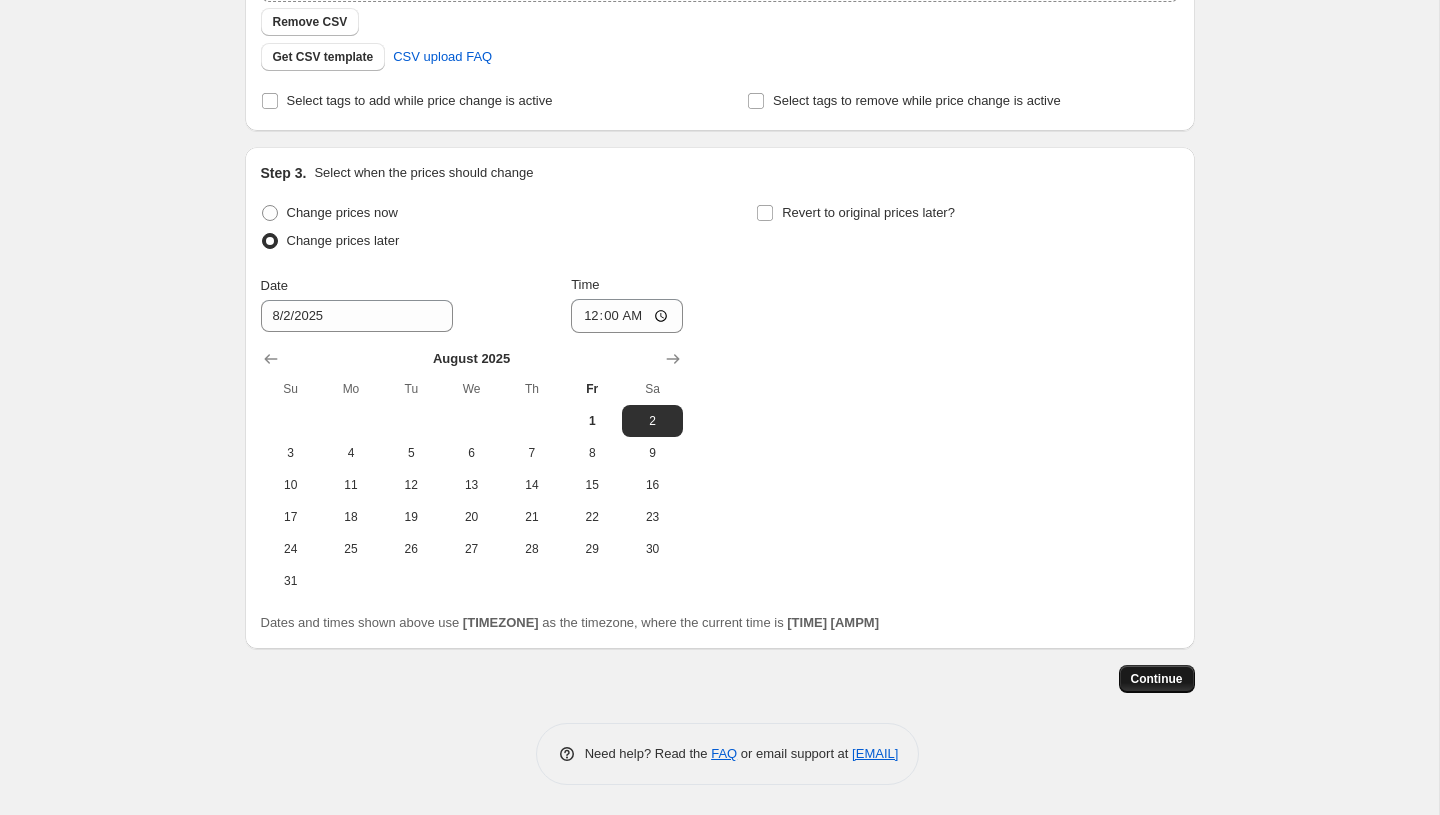 click on "Continue" at bounding box center (1157, 679) 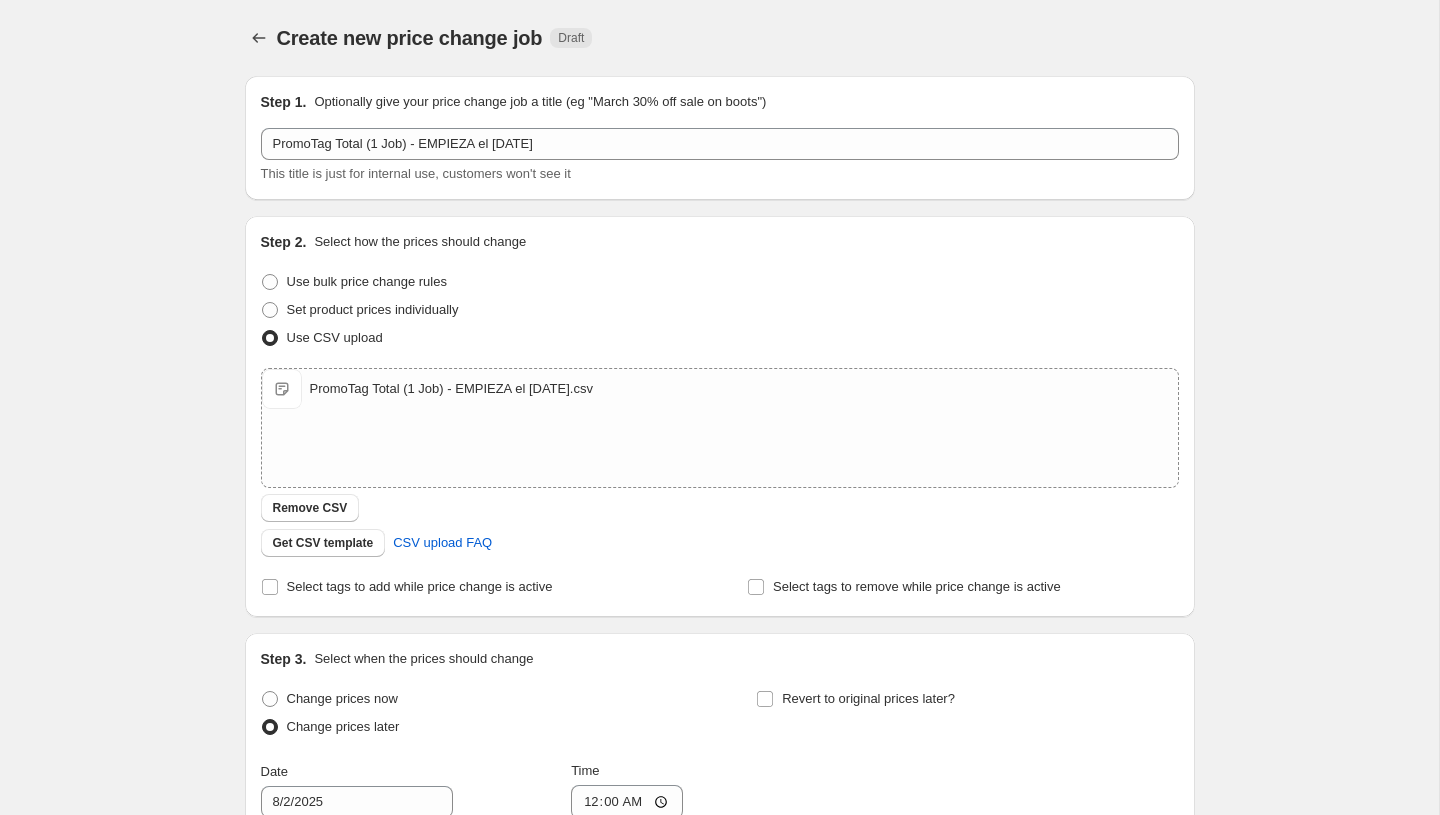 scroll, scrollTop: 486, scrollLeft: 0, axis: vertical 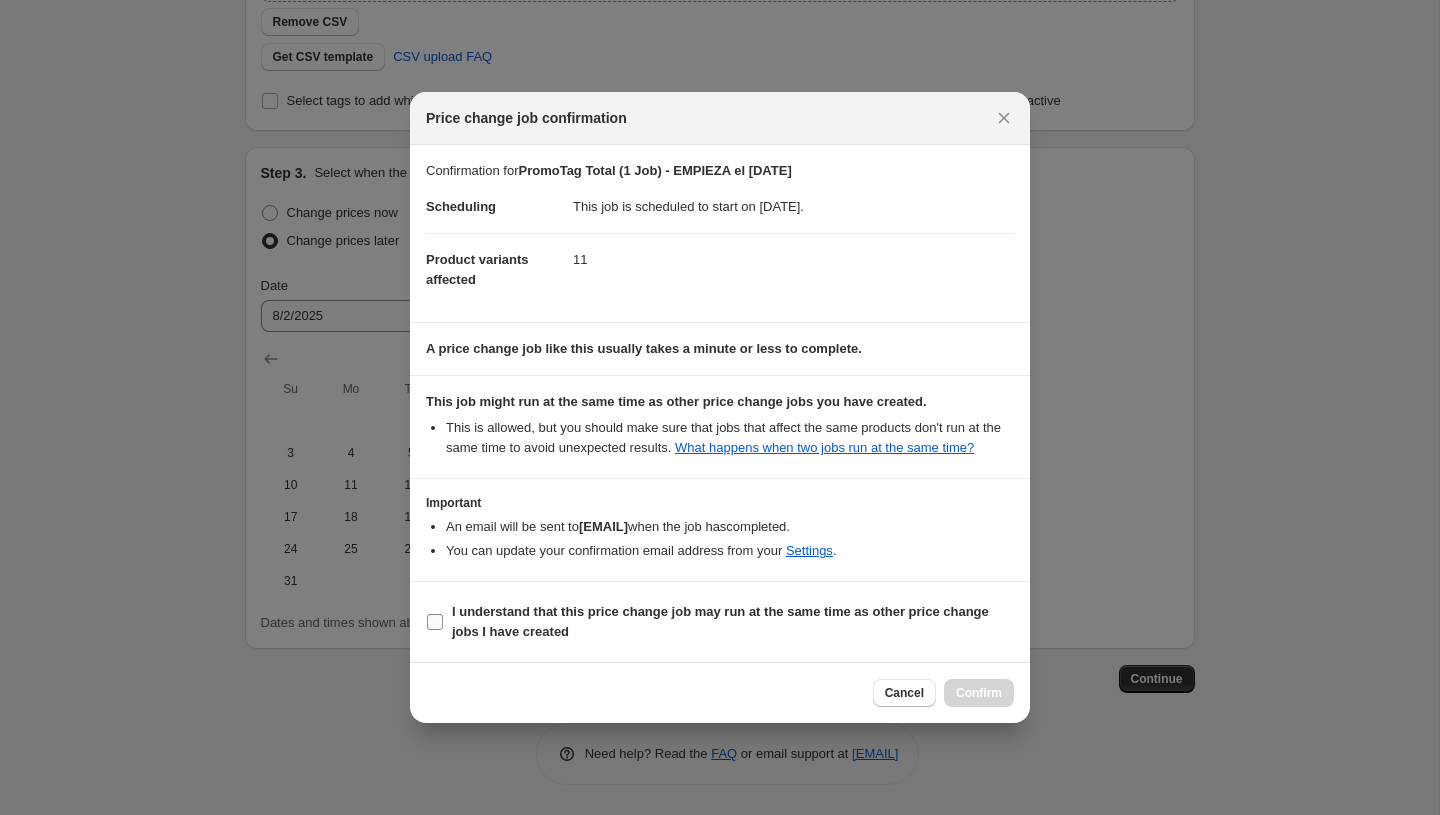 click on "I understand that this price change job may run at the same time as other price change jobs I have created" at bounding box center [720, 621] 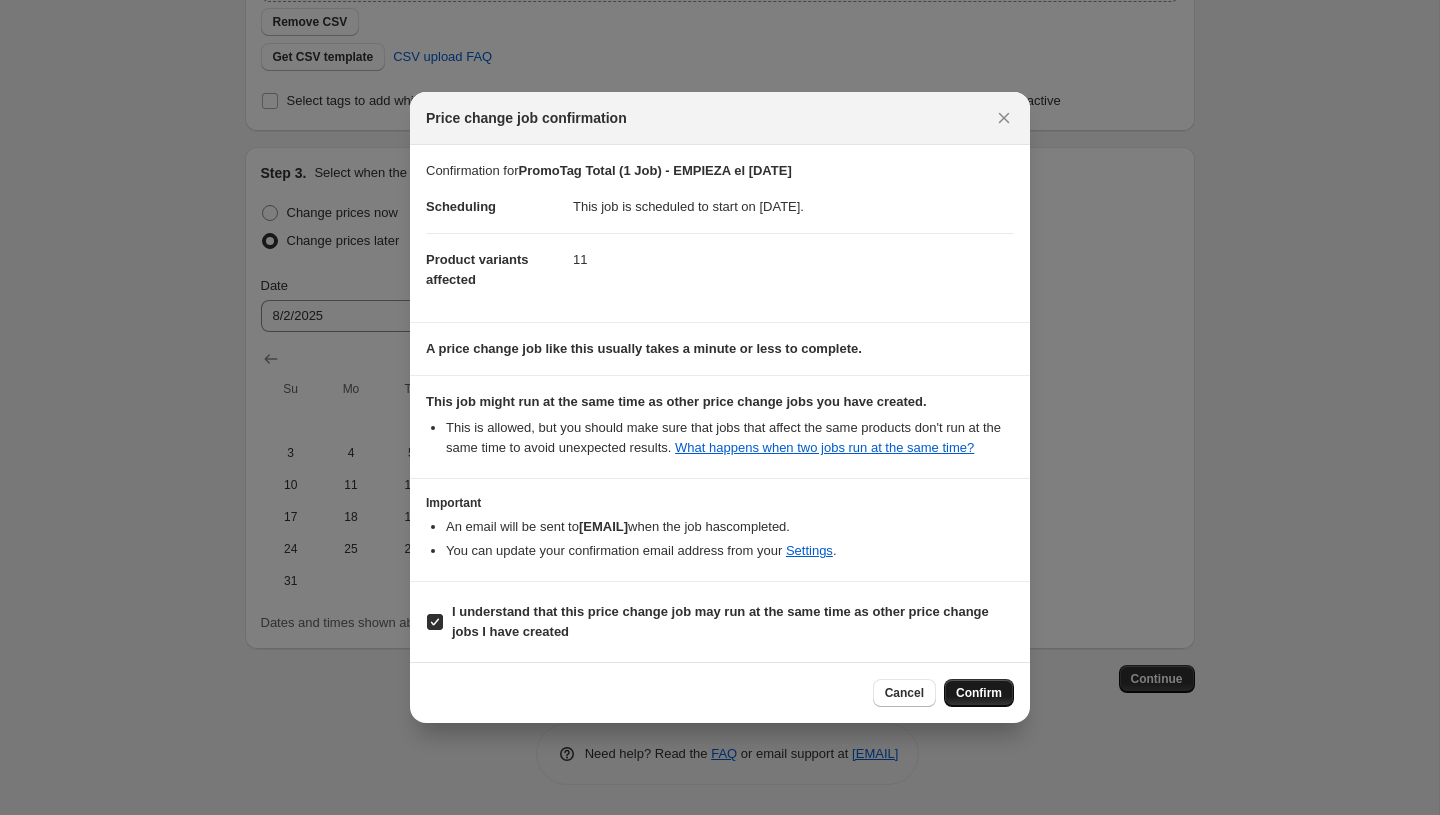 click on "Confirm" at bounding box center (979, 693) 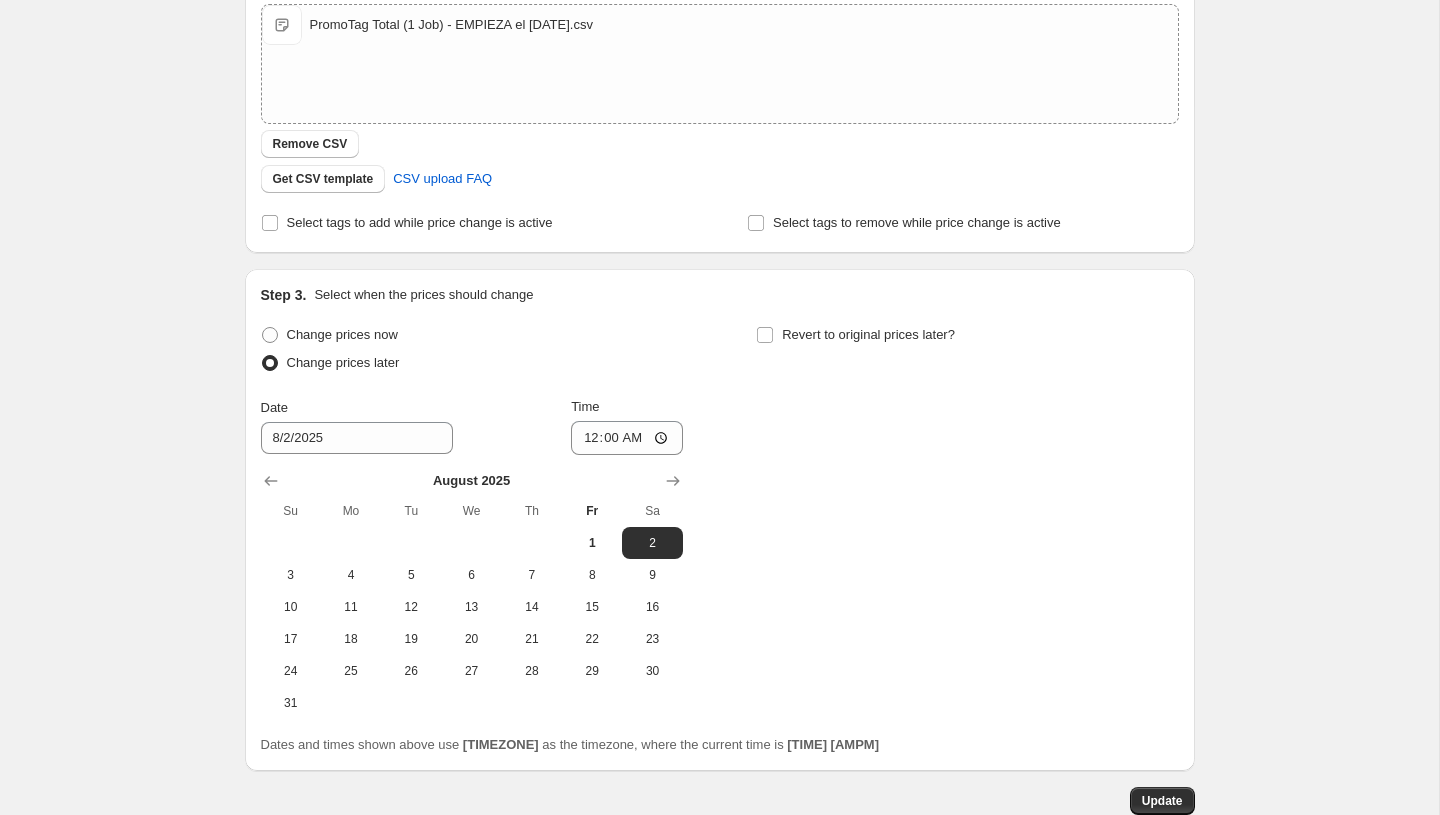 scroll, scrollTop: 0, scrollLeft: 0, axis: both 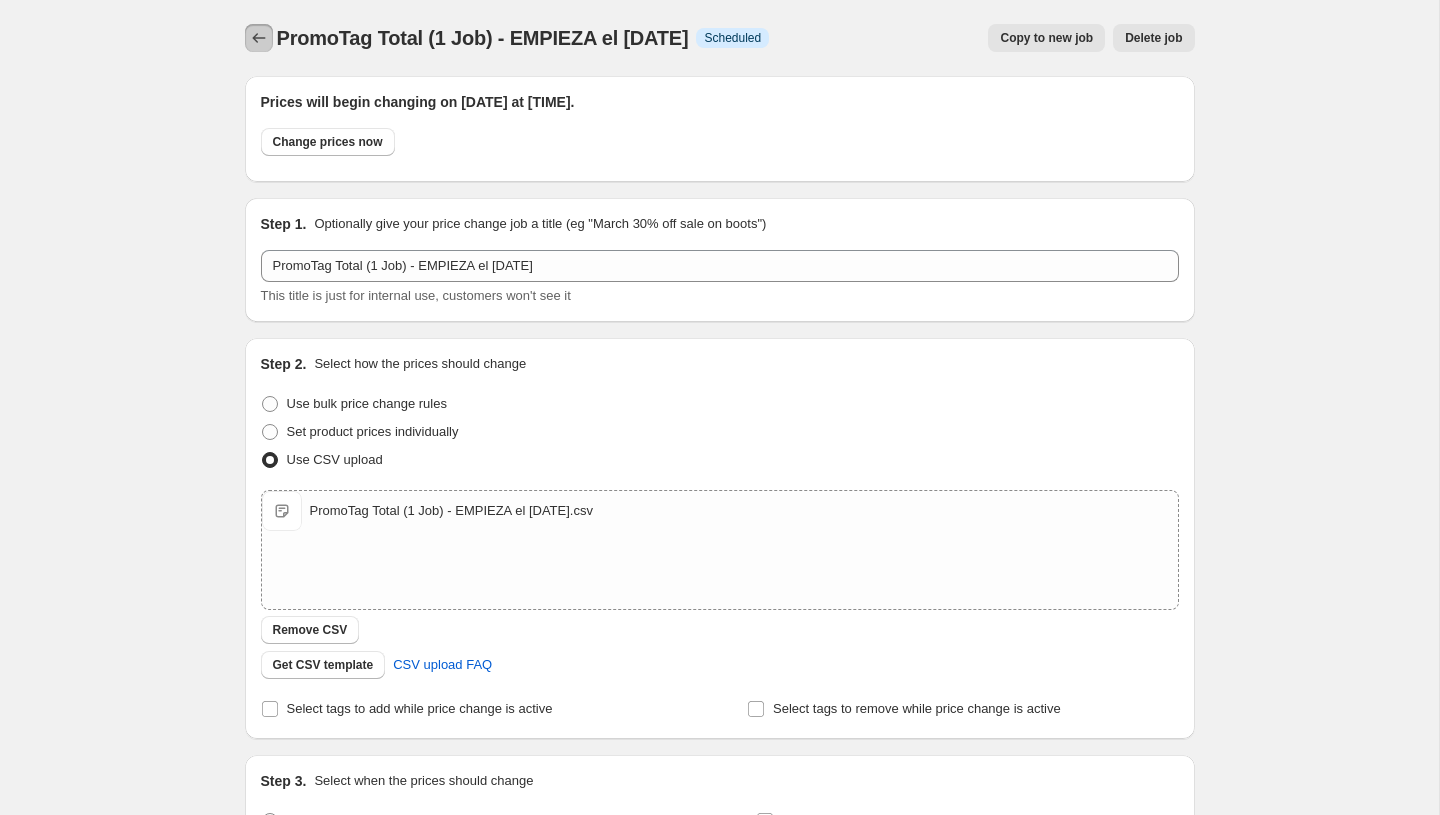 click 